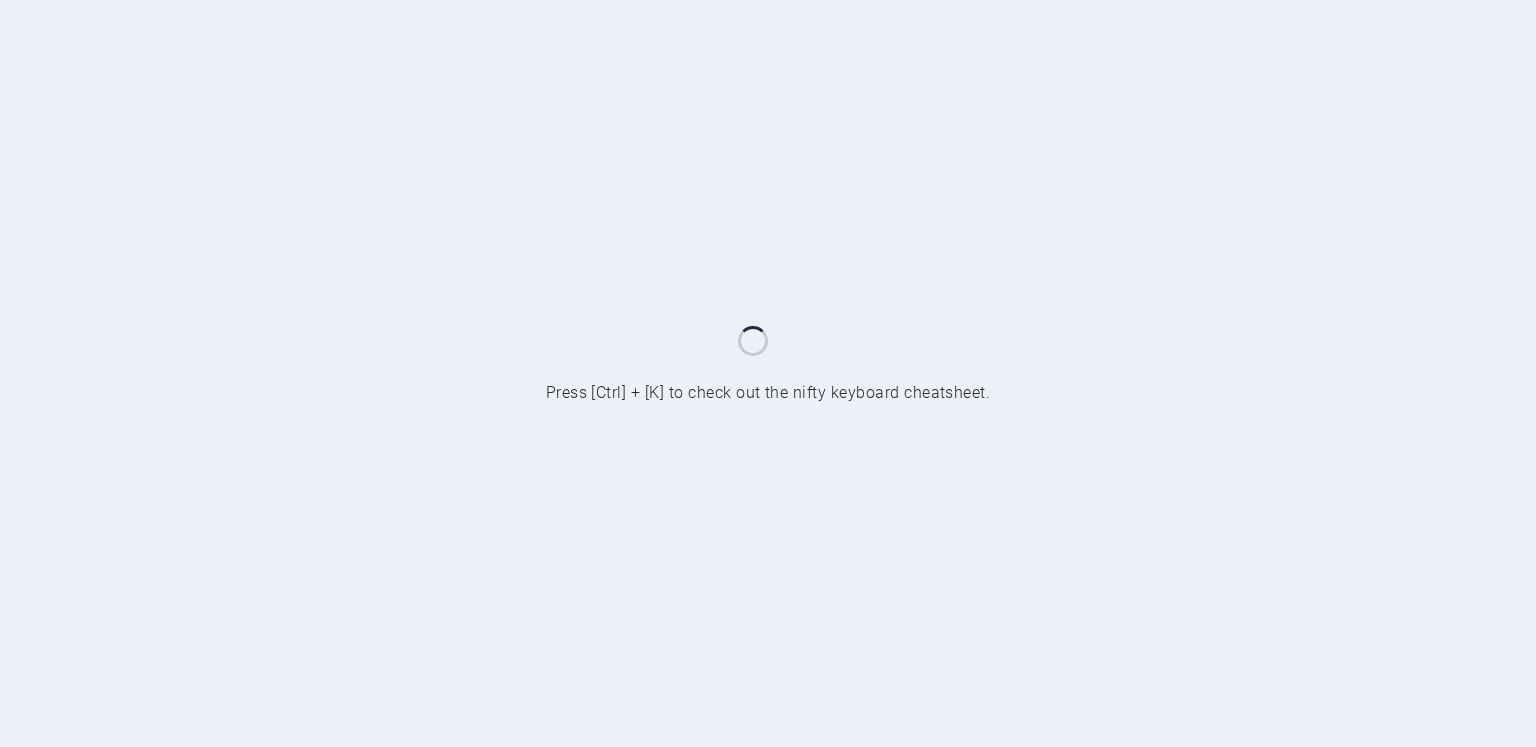 scroll, scrollTop: 0, scrollLeft: 0, axis: both 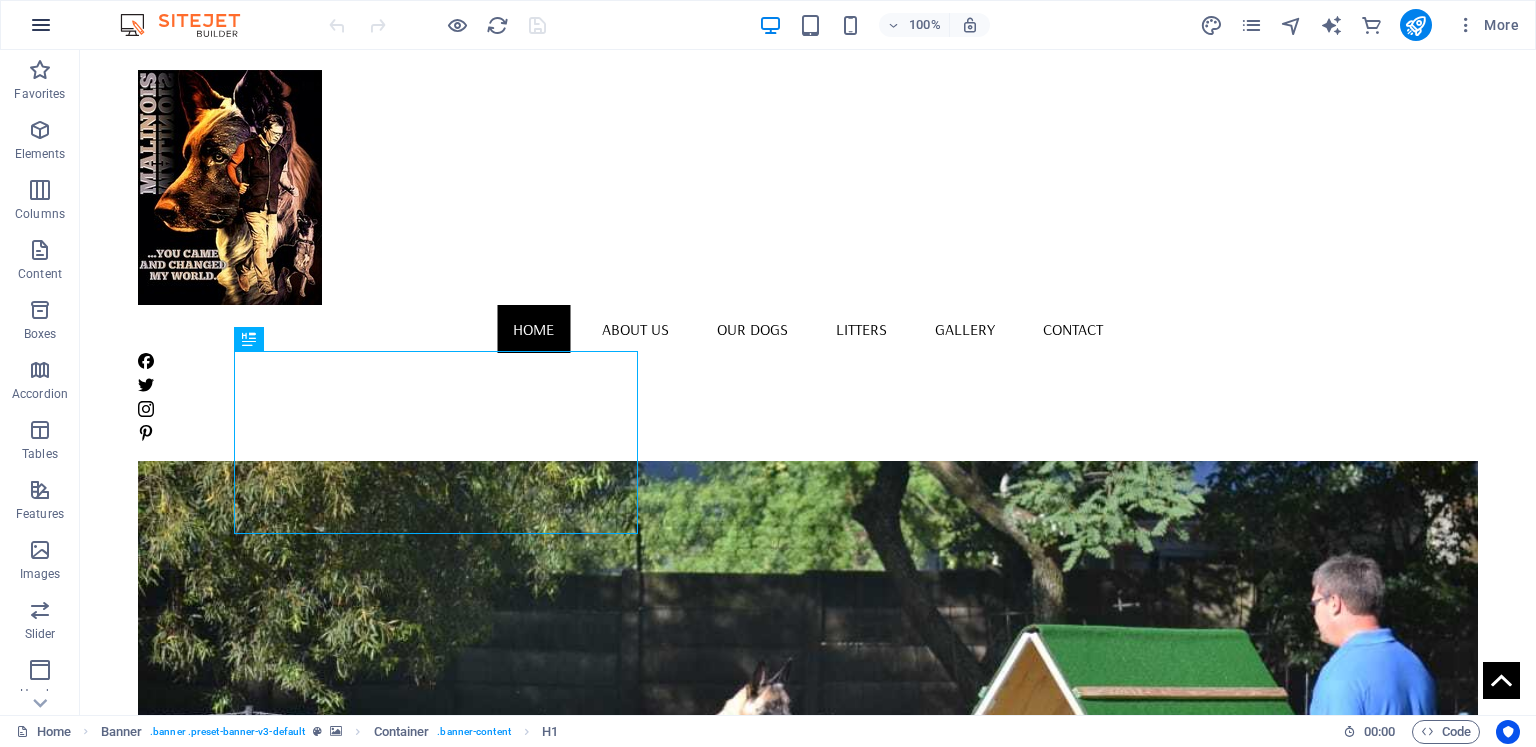 click at bounding box center (41, 25) 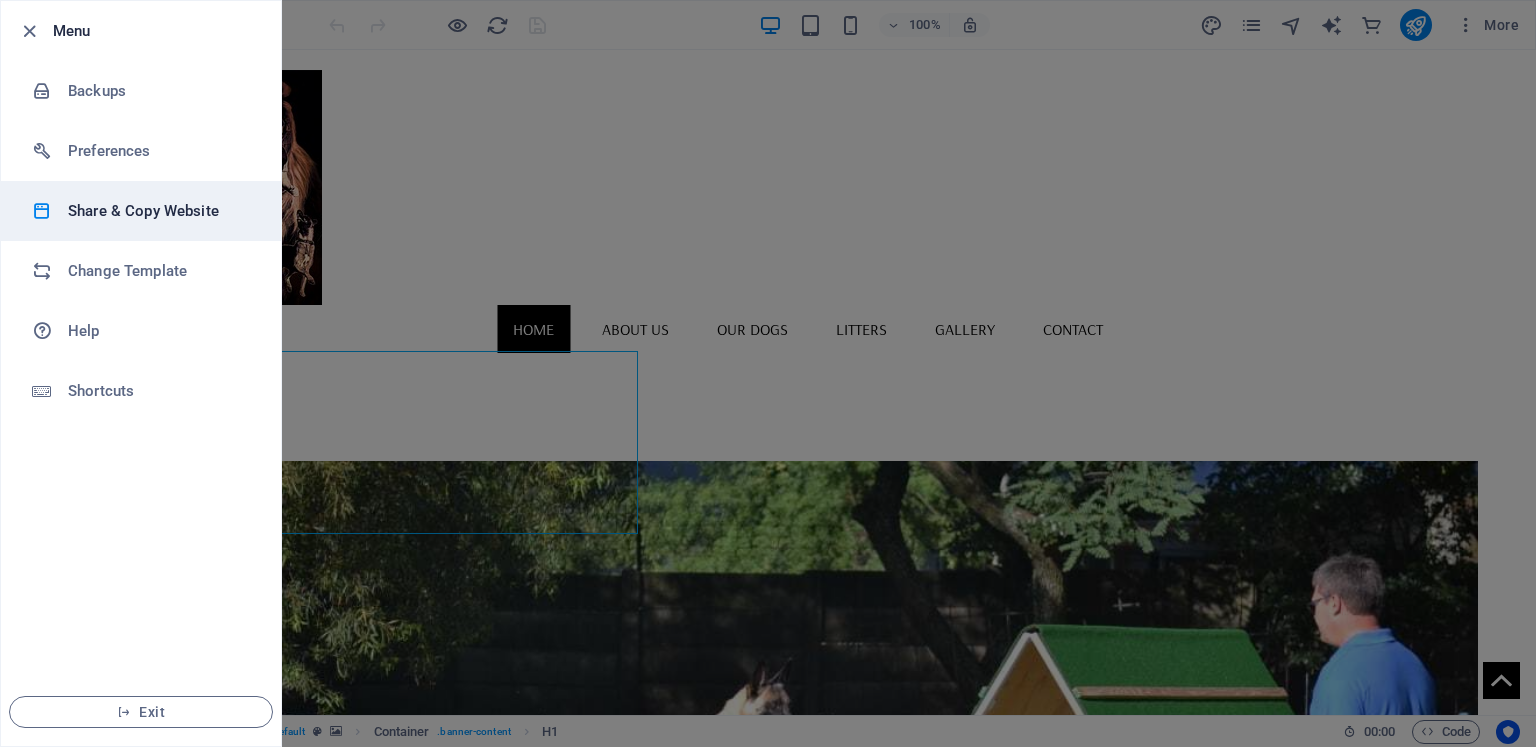 click on "Share & Copy Website" at bounding box center [160, 211] 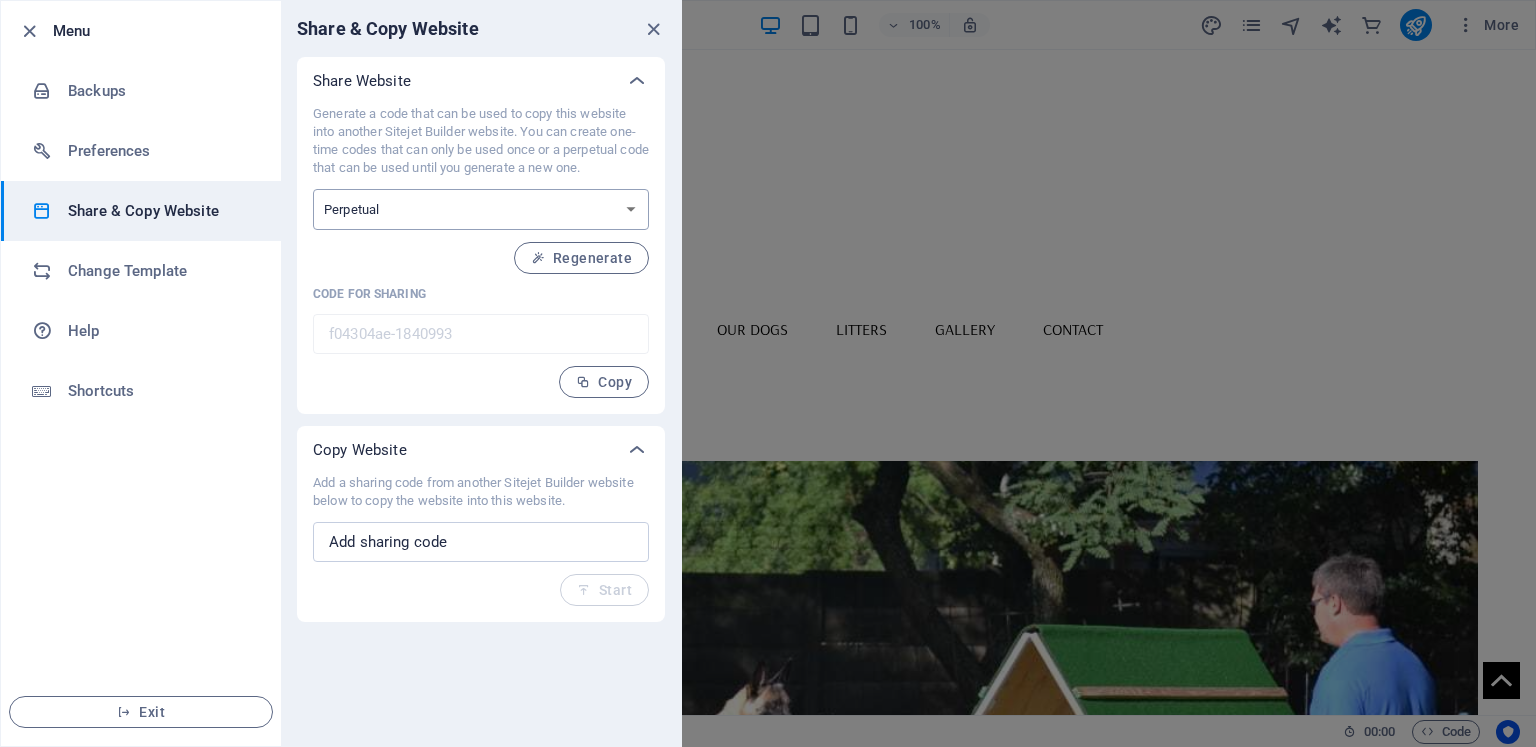 click on "One-time Perpetual" at bounding box center (481, 209) 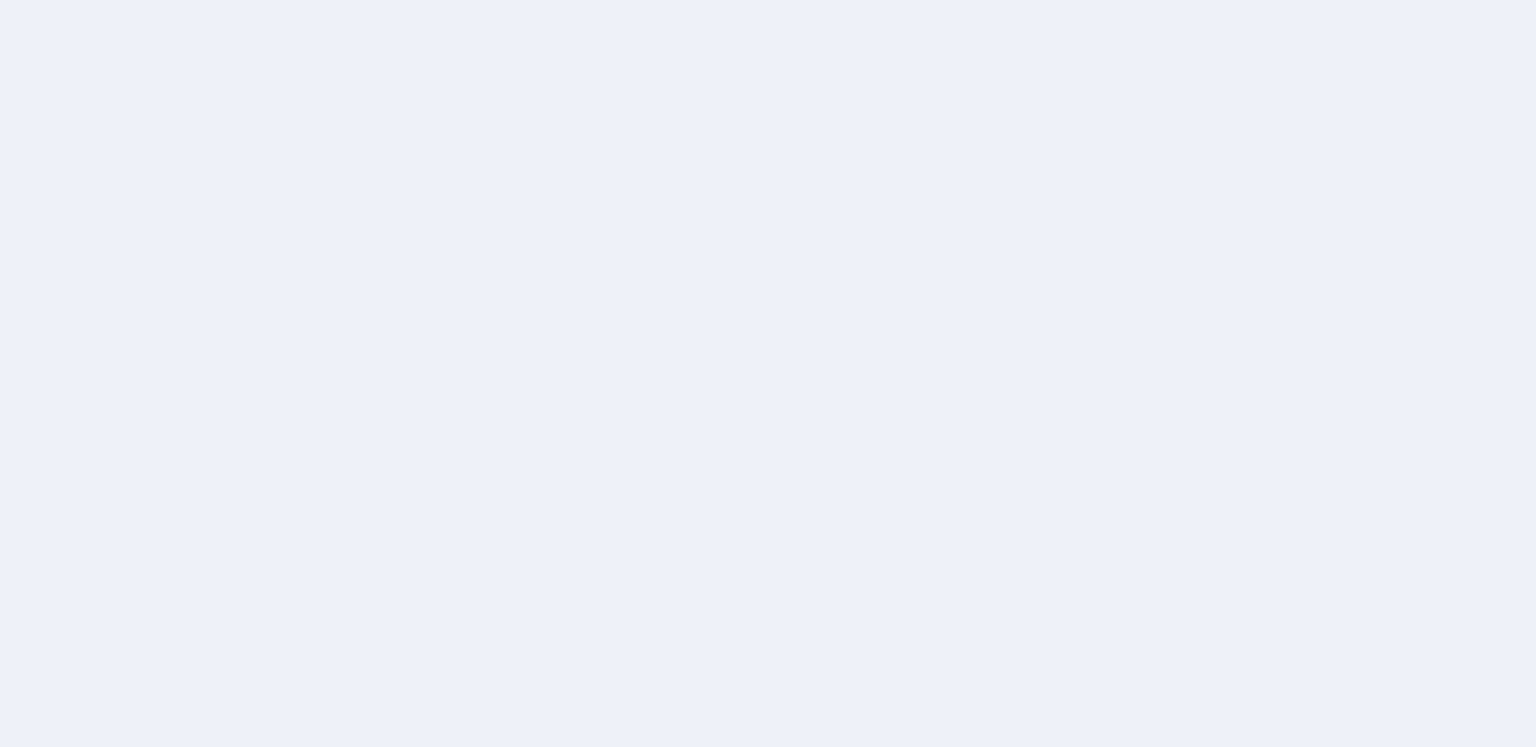 scroll, scrollTop: 0, scrollLeft: 0, axis: both 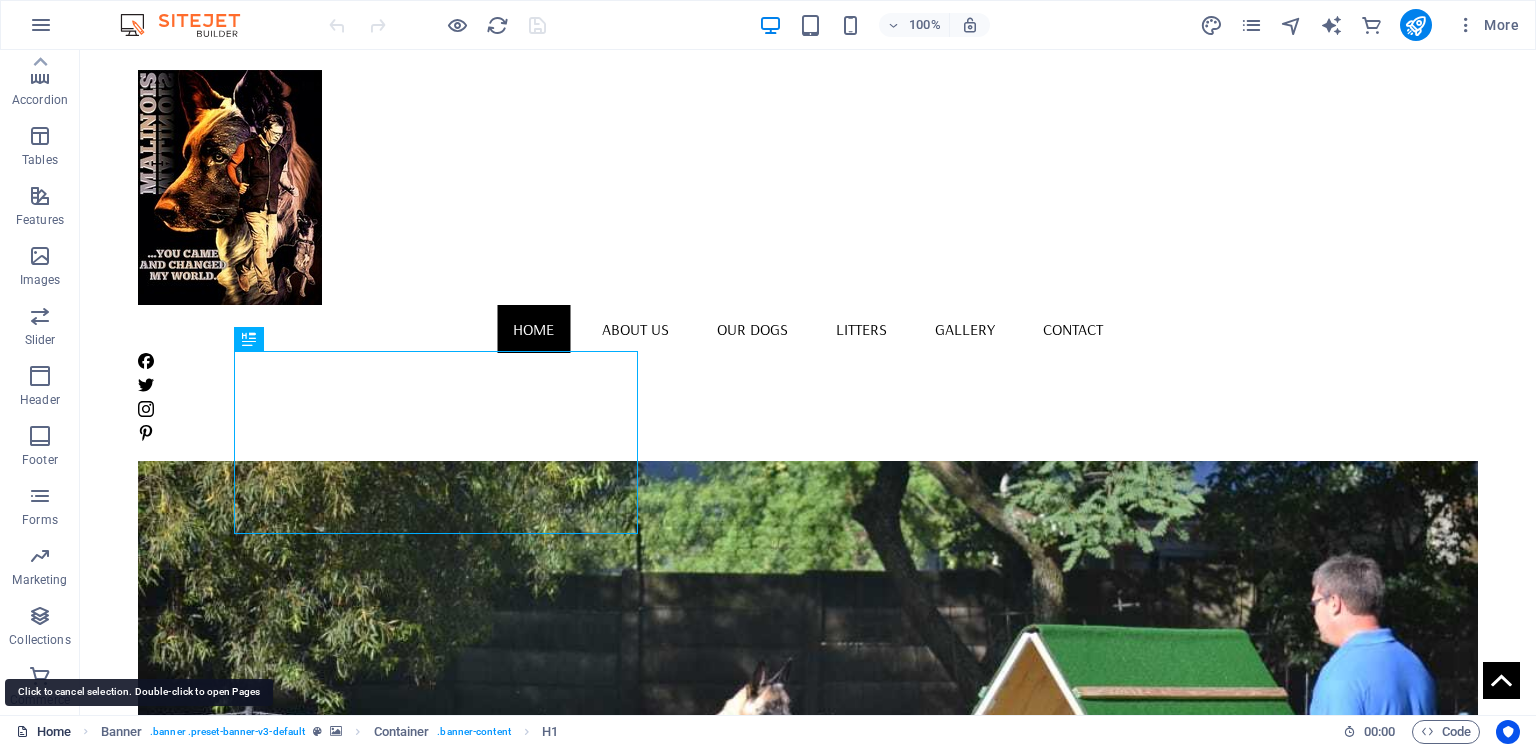click on "Home" at bounding box center [43, 732] 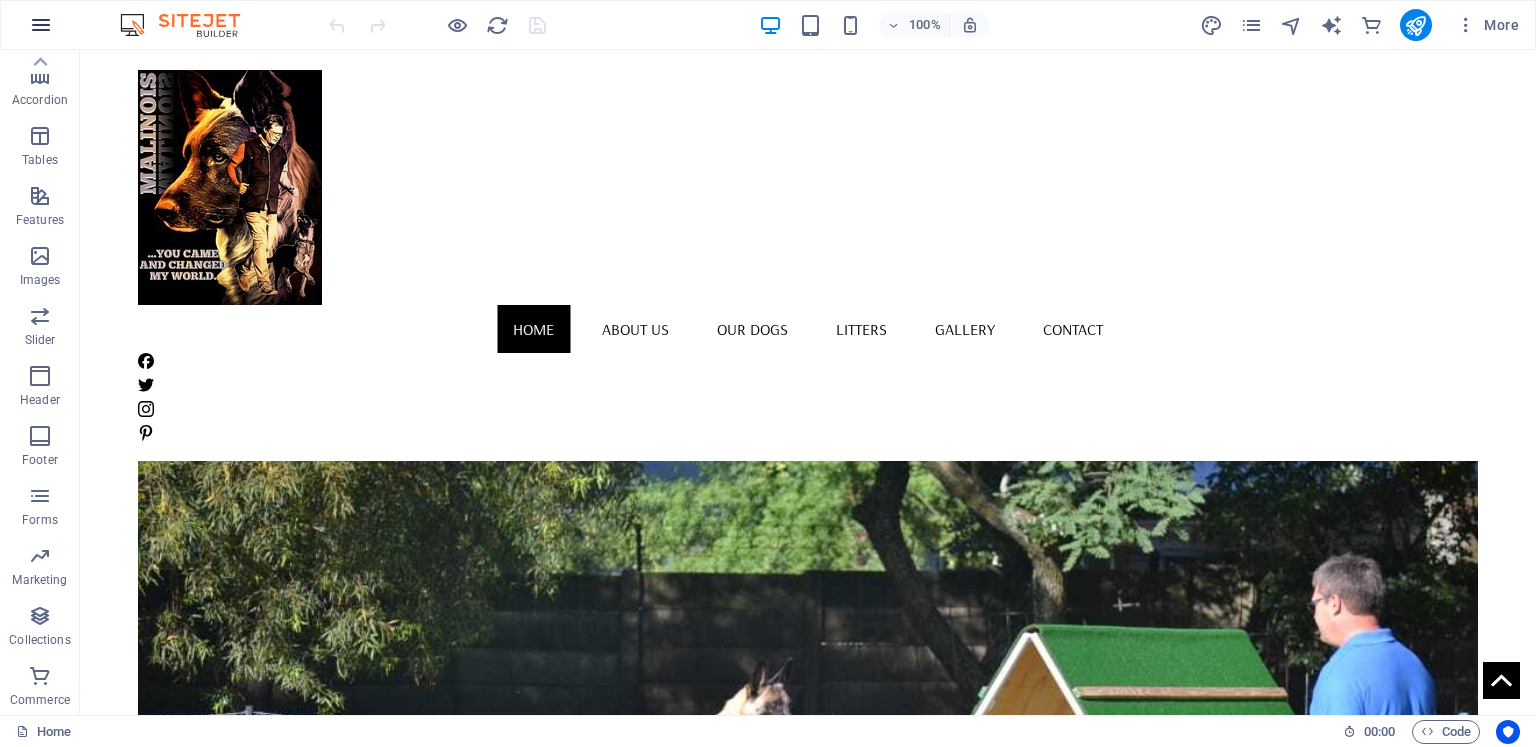 click at bounding box center (41, 25) 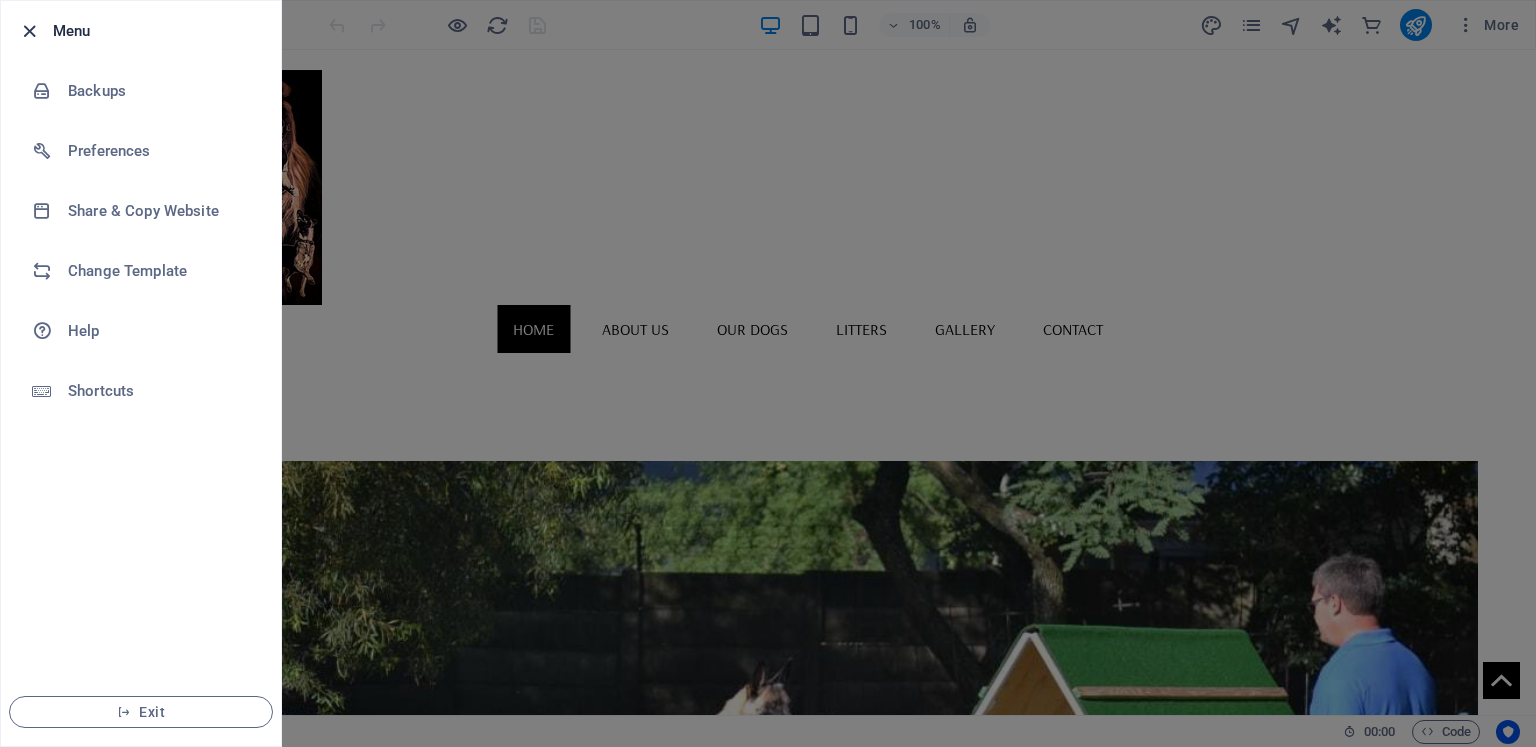 click at bounding box center [29, 31] 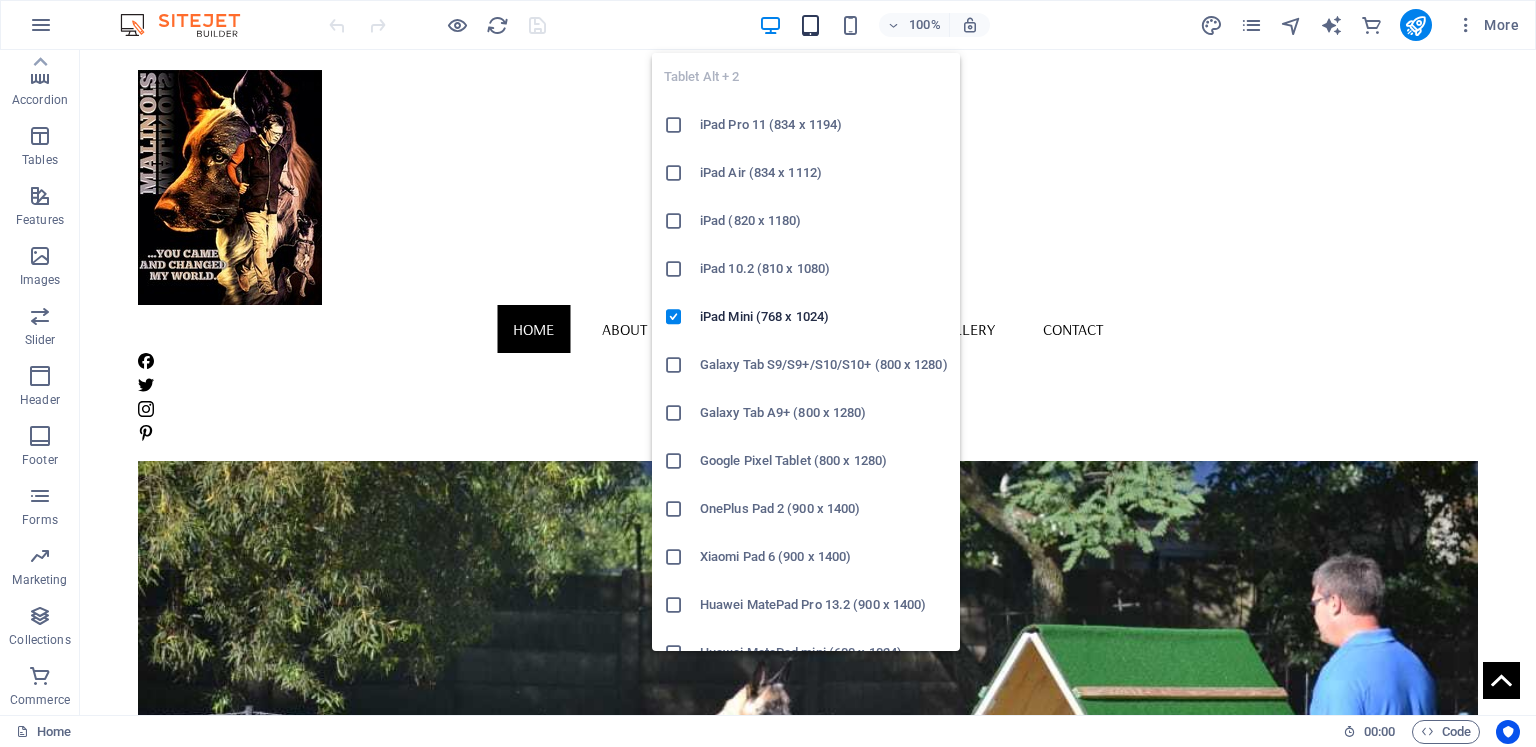 click at bounding box center (810, 25) 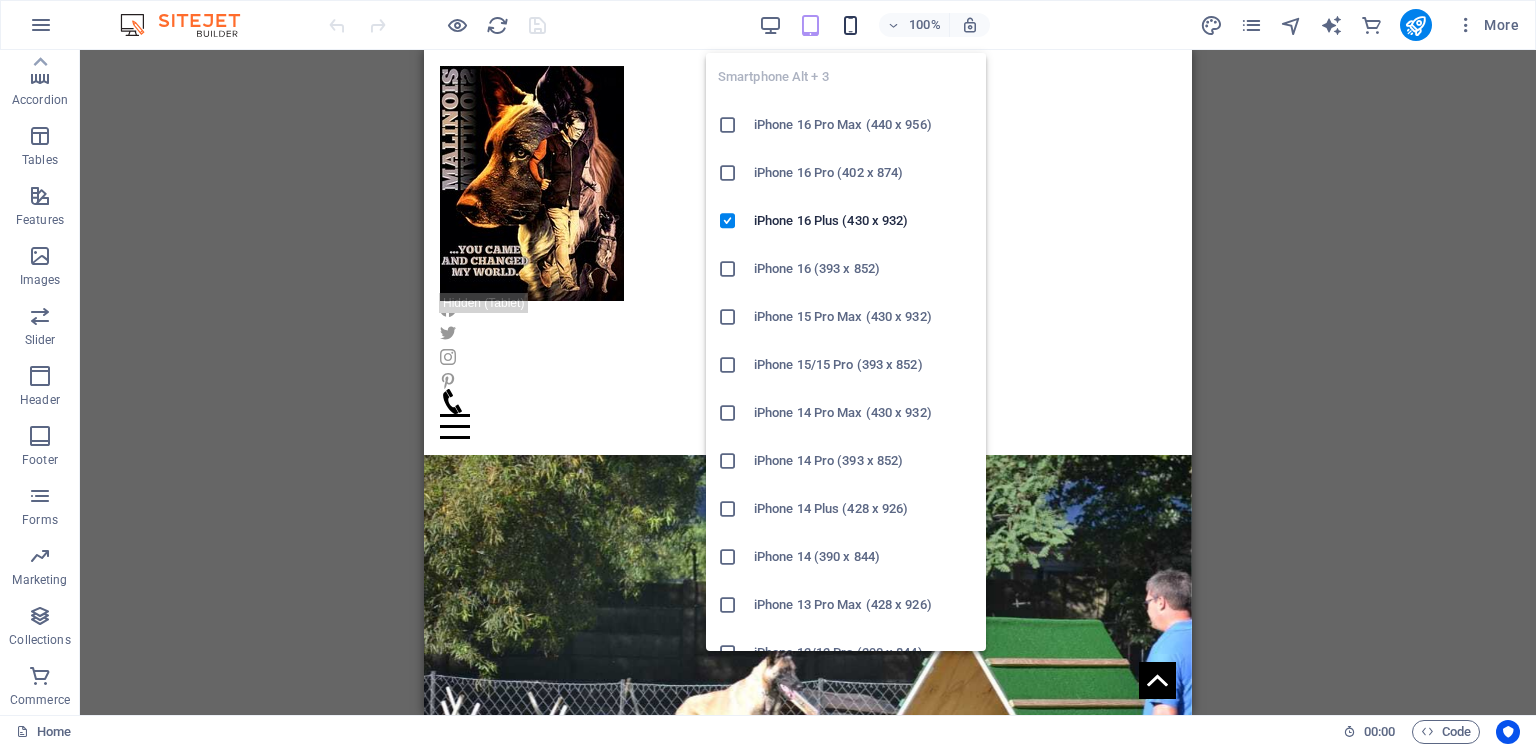 click at bounding box center (850, 25) 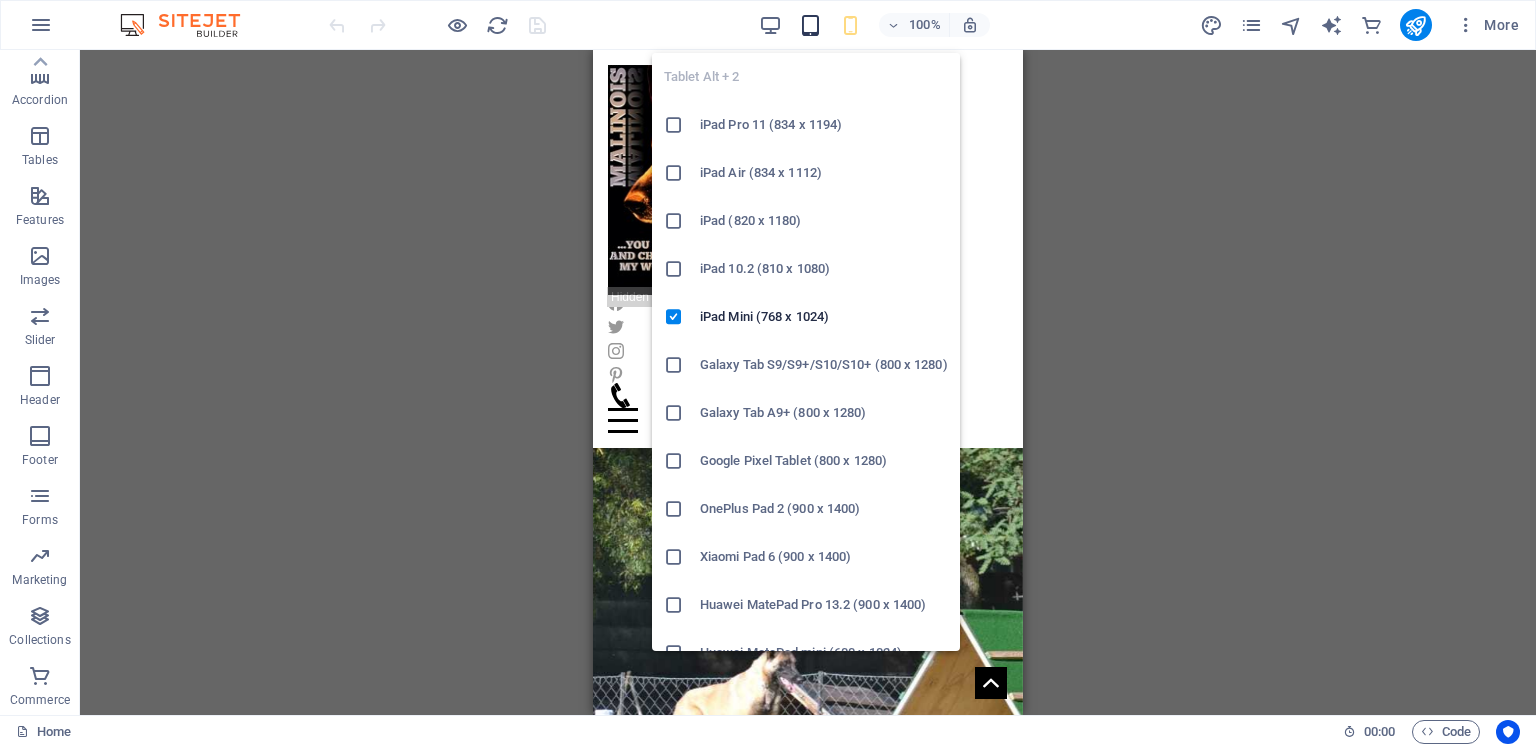 click at bounding box center (810, 25) 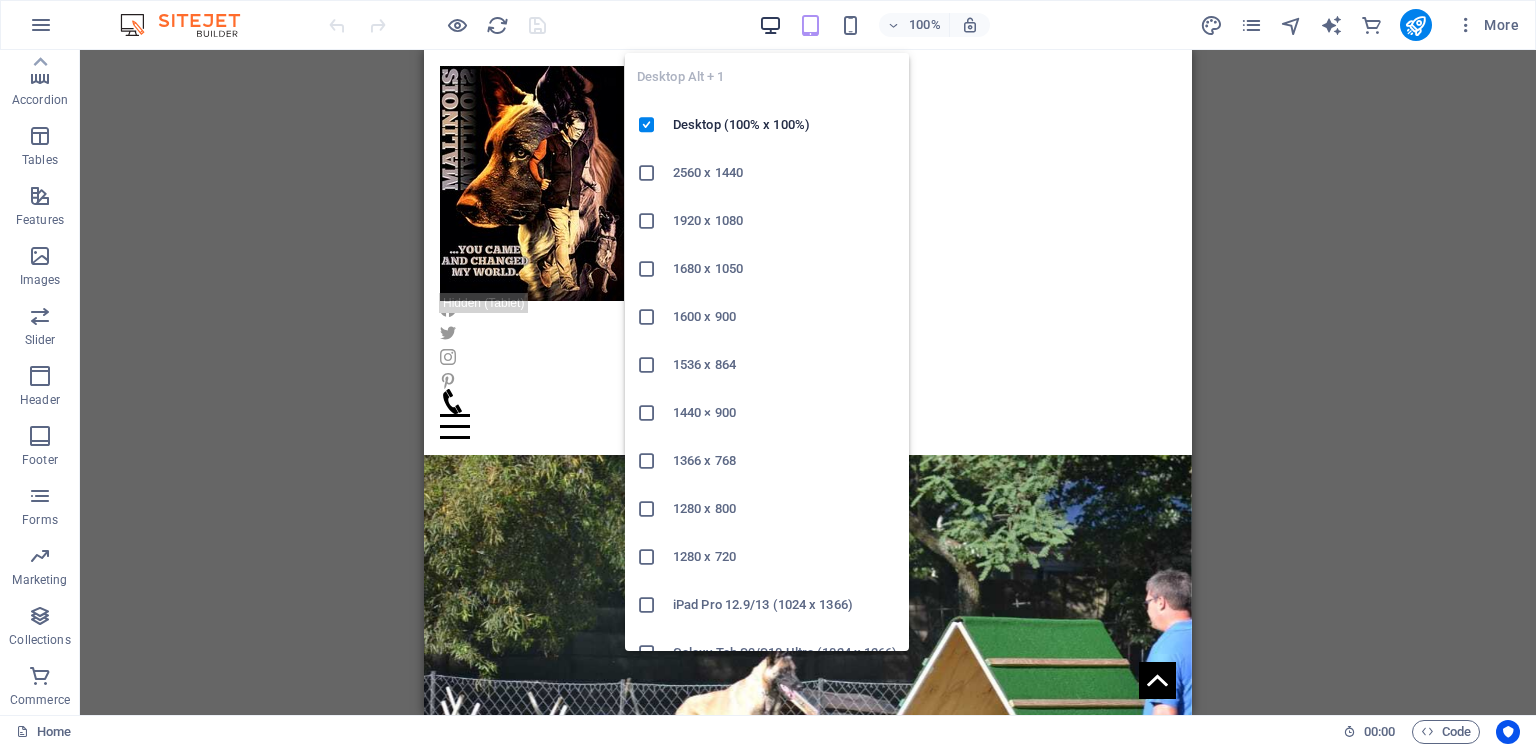 click at bounding box center [770, 25] 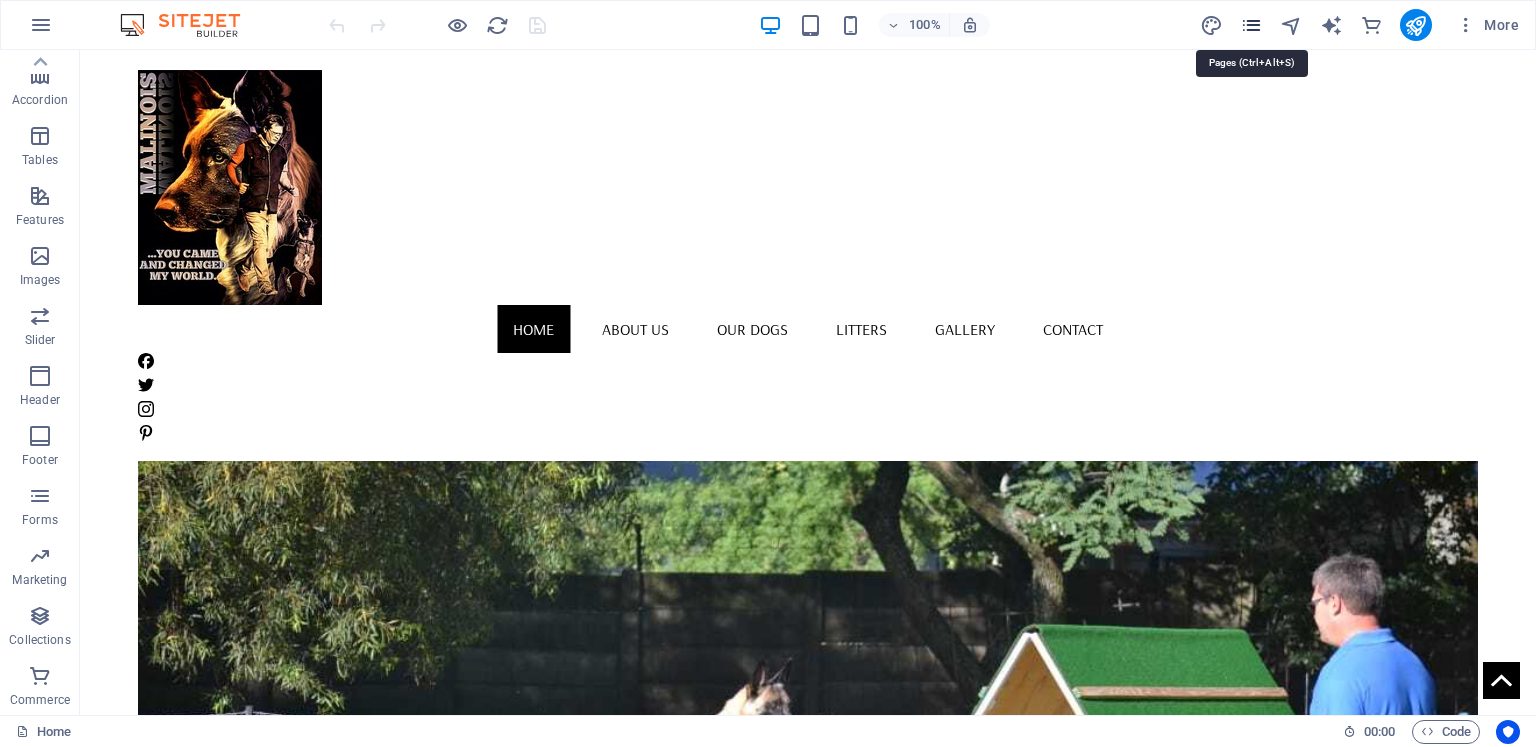 click at bounding box center [1251, 25] 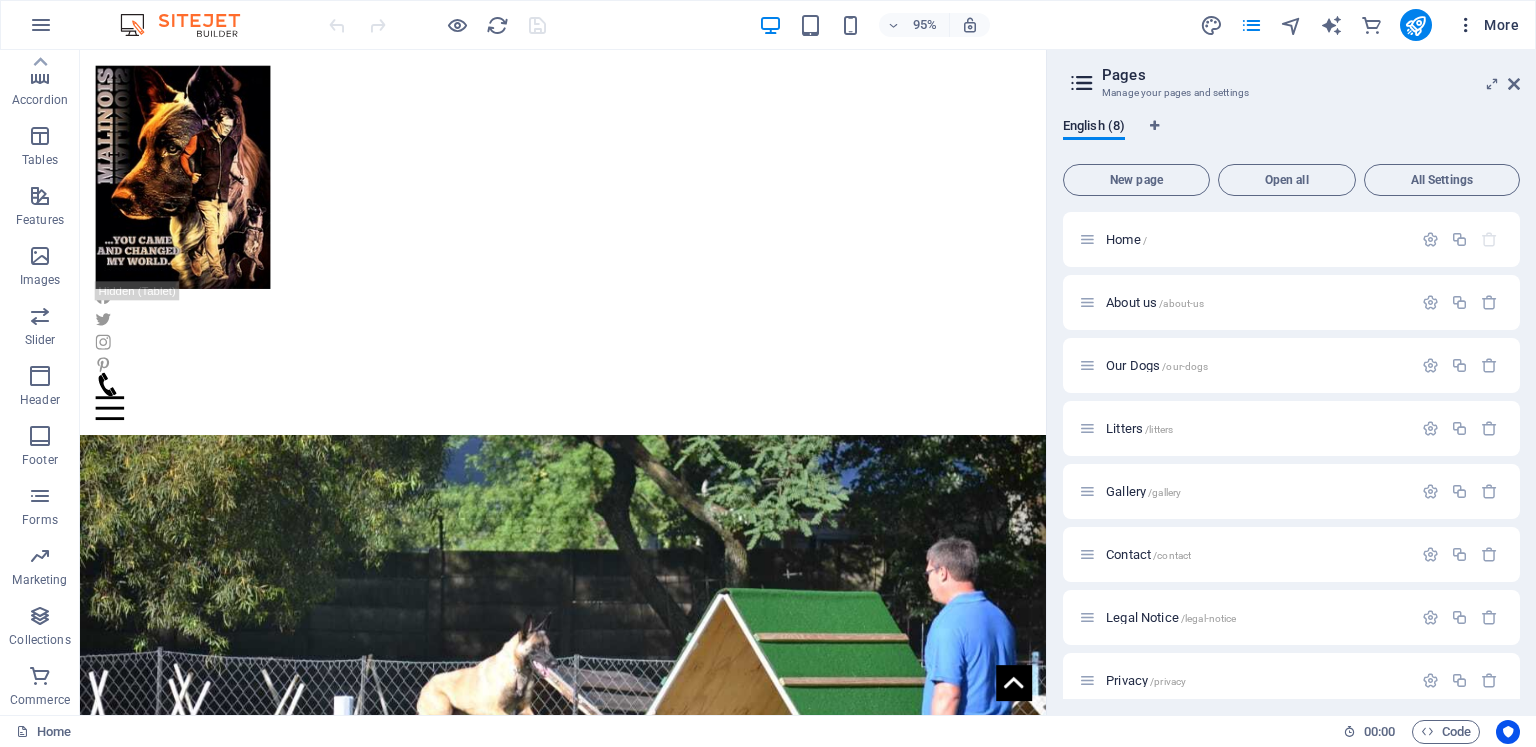 click on "More" at bounding box center (1487, 25) 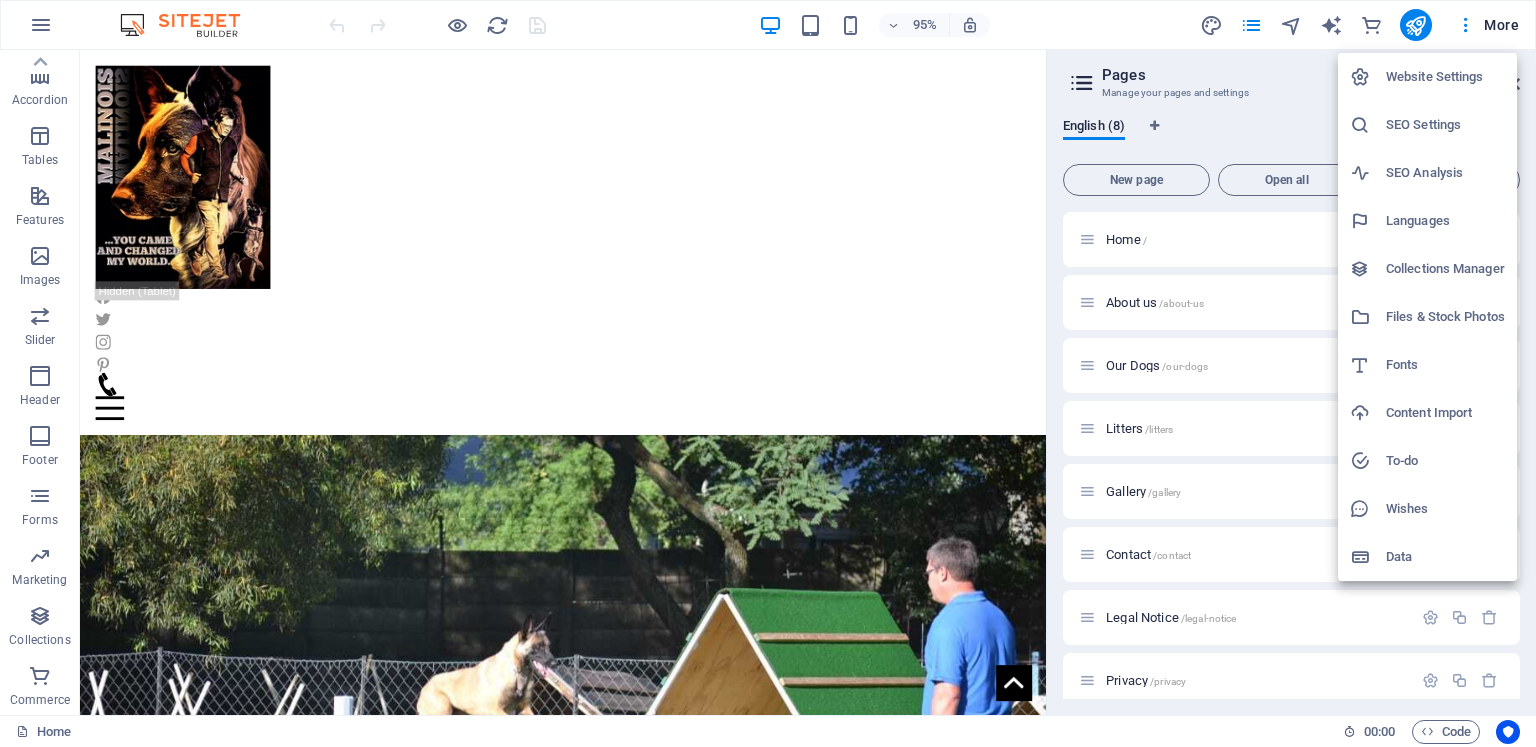 click on "Website Settings" at bounding box center (1445, 77) 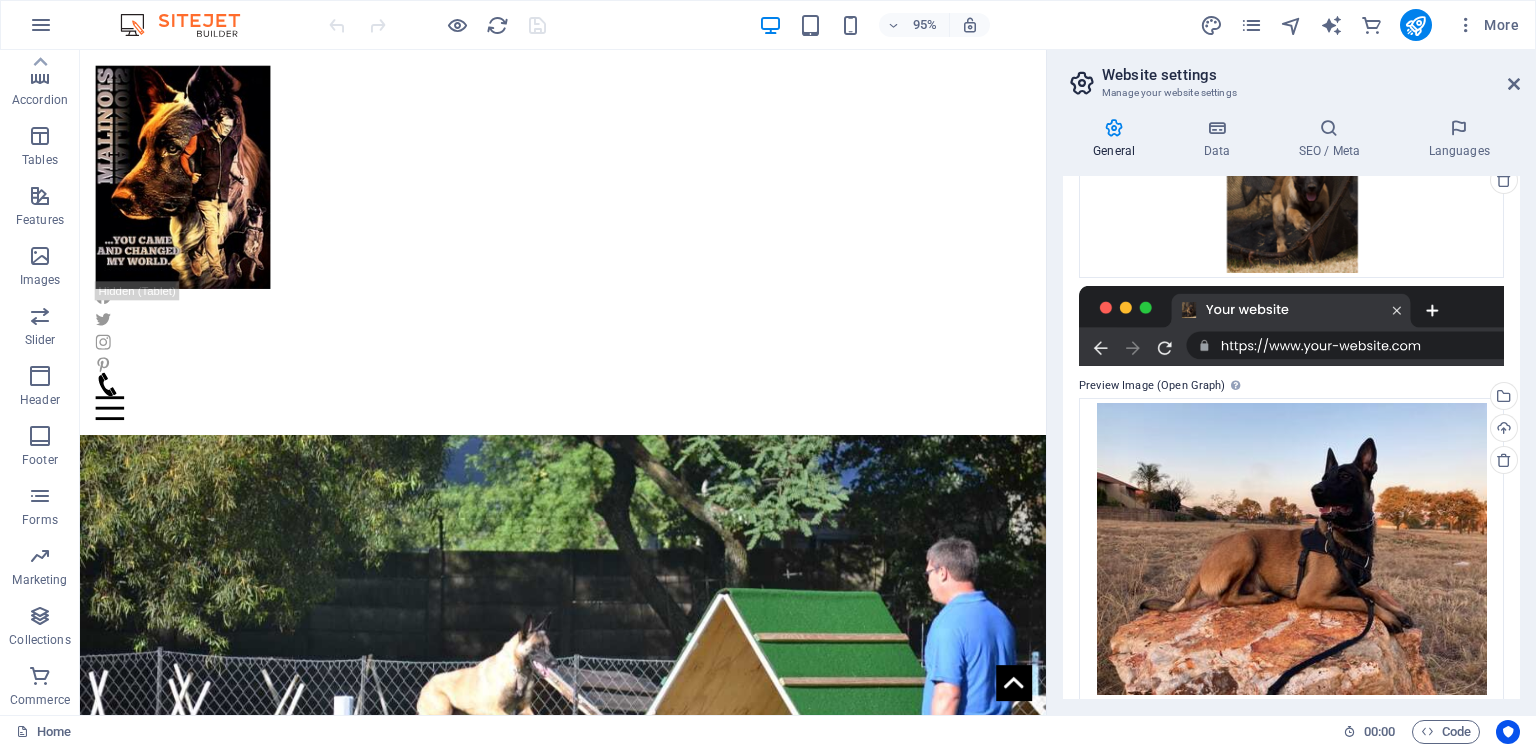 scroll, scrollTop: 400, scrollLeft: 0, axis: vertical 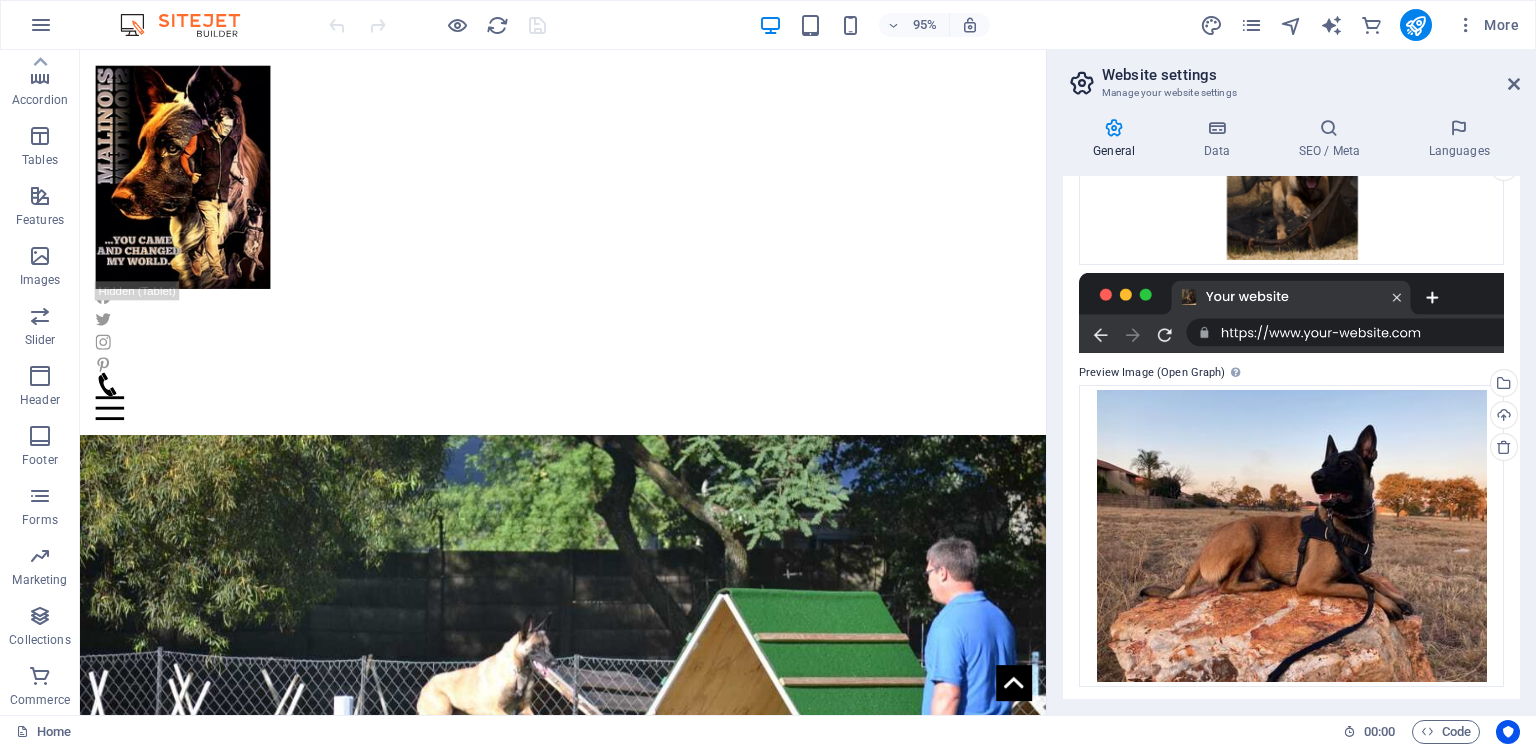 click at bounding box center [1291, 313] 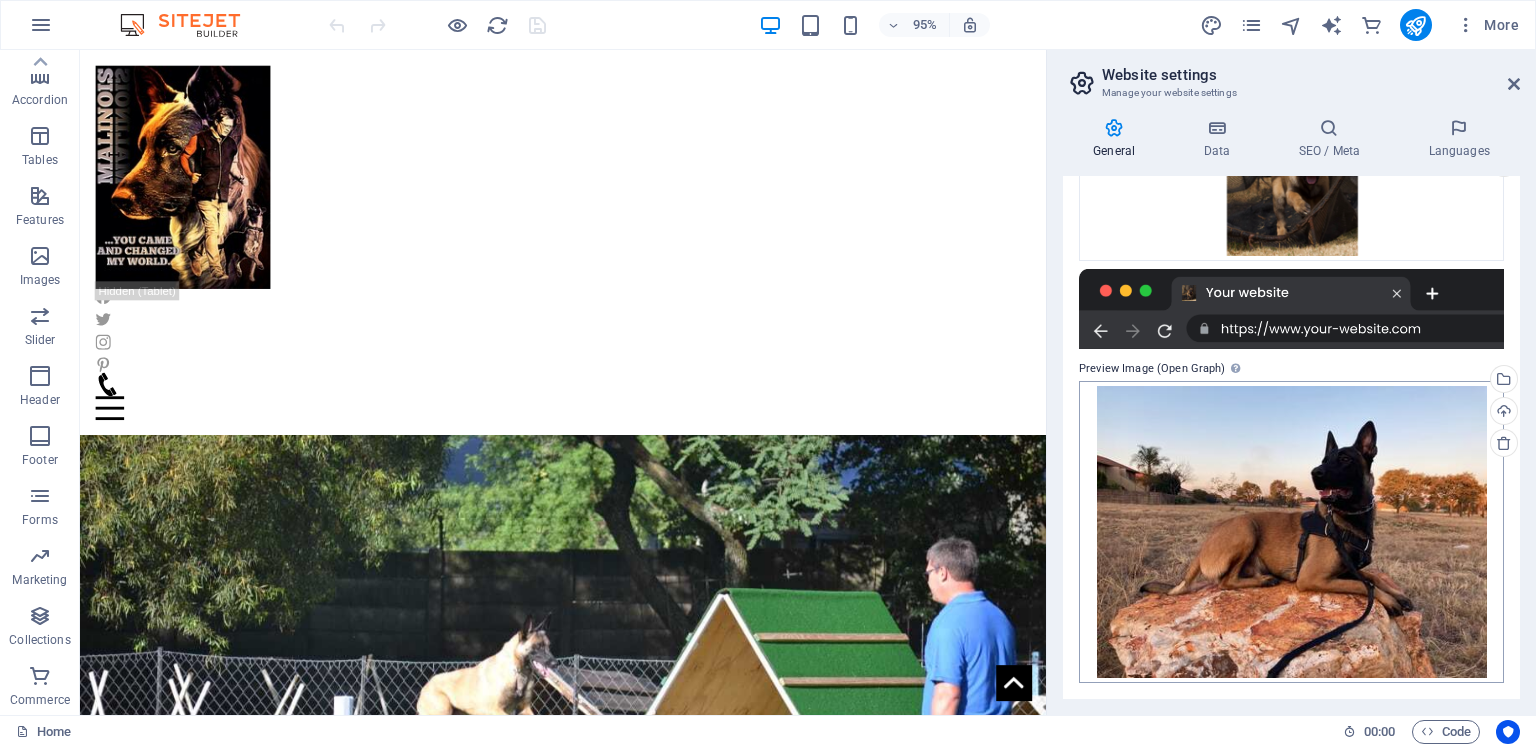 scroll, scrollTop: 204, scrollLeft: 0, axis: vertical 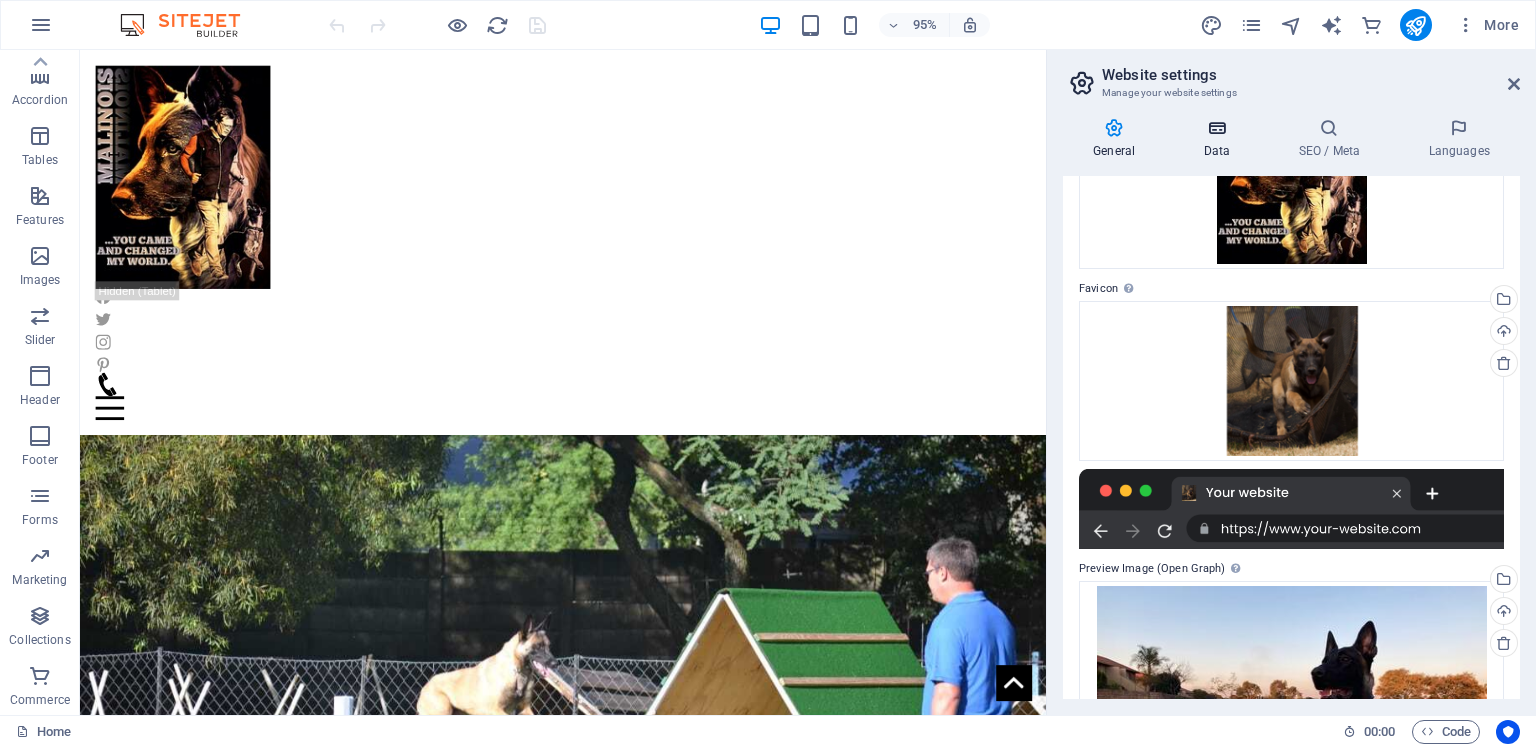 click at bounding box center (1216, 128) 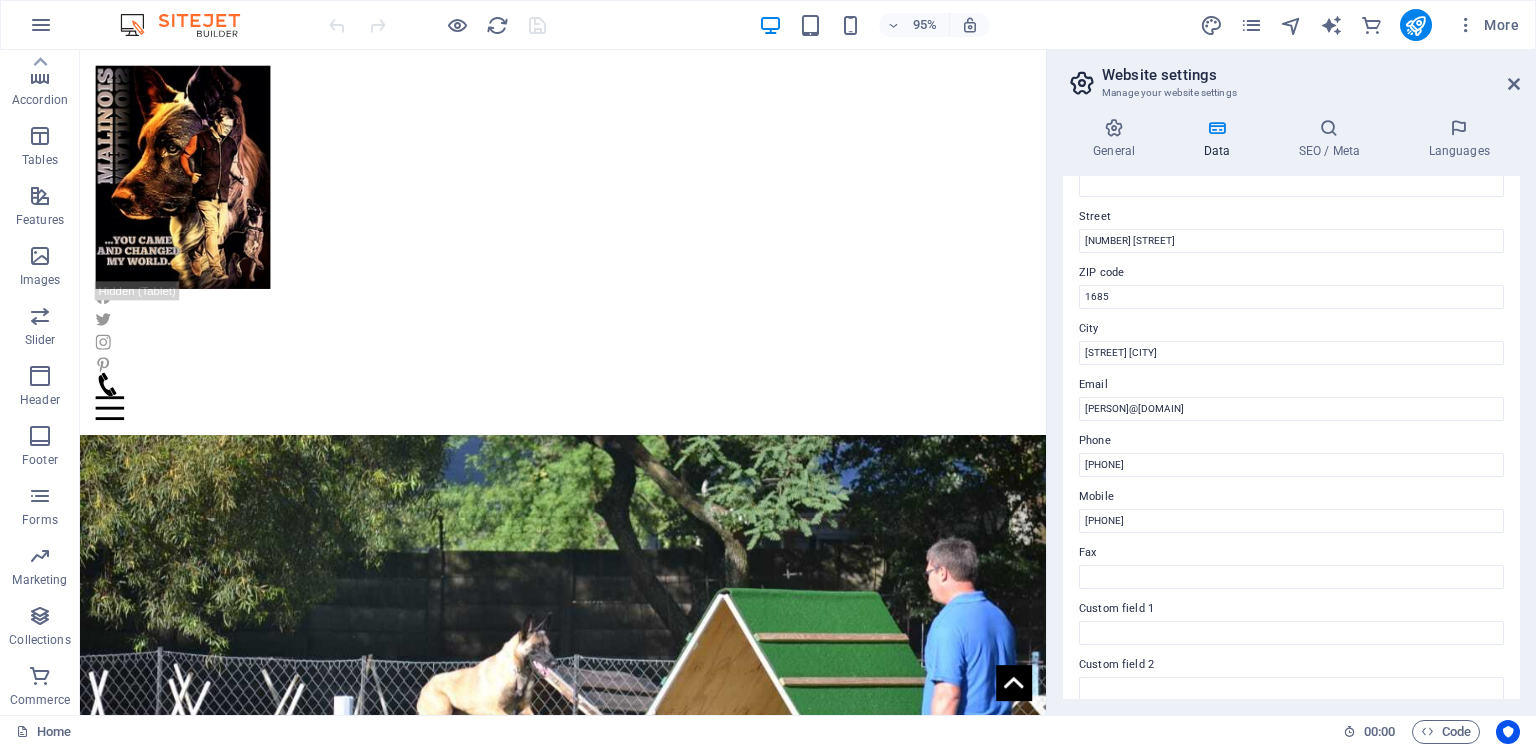 scroll, scrollTop: 0, scrollLeft: 0, axis: both 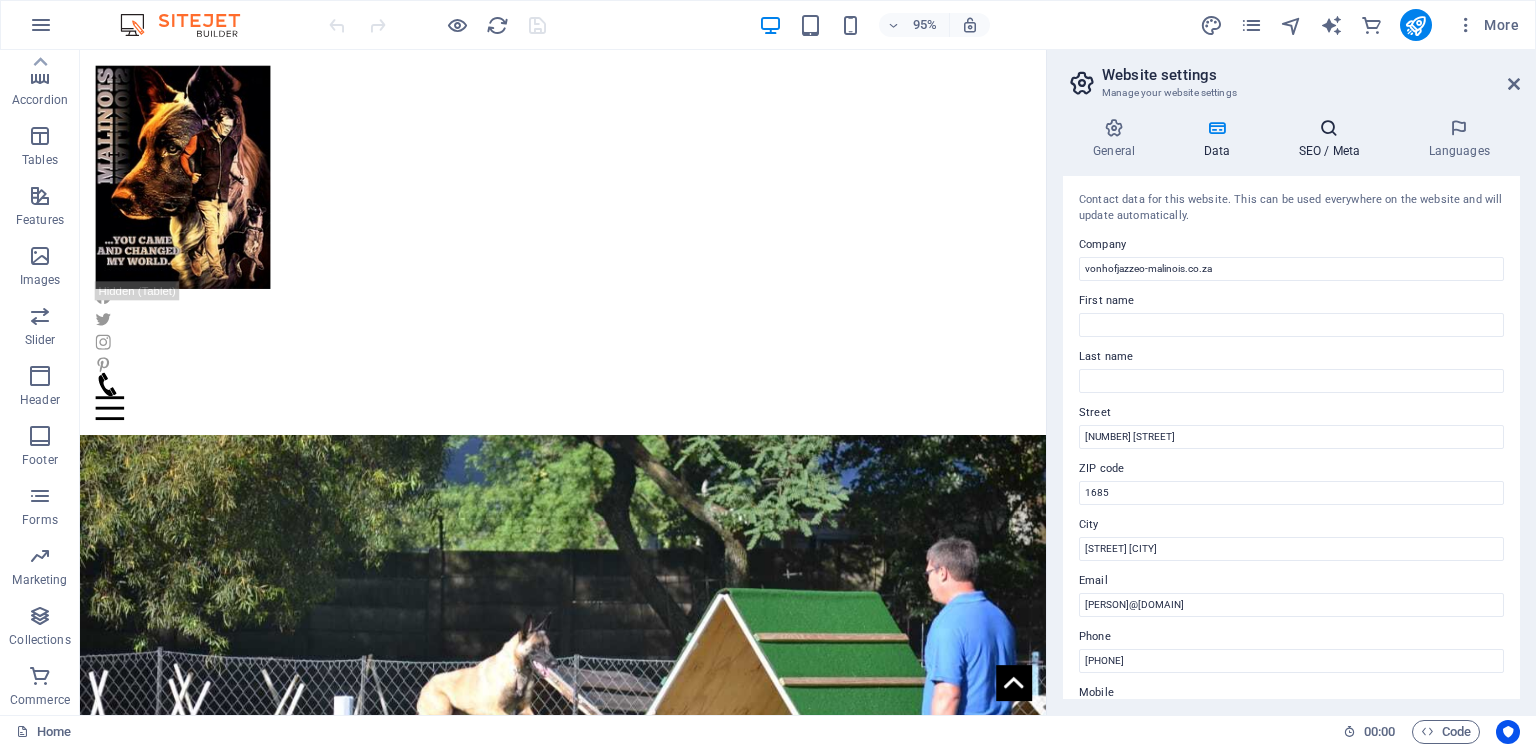 click at bounding box center (1329, 128) 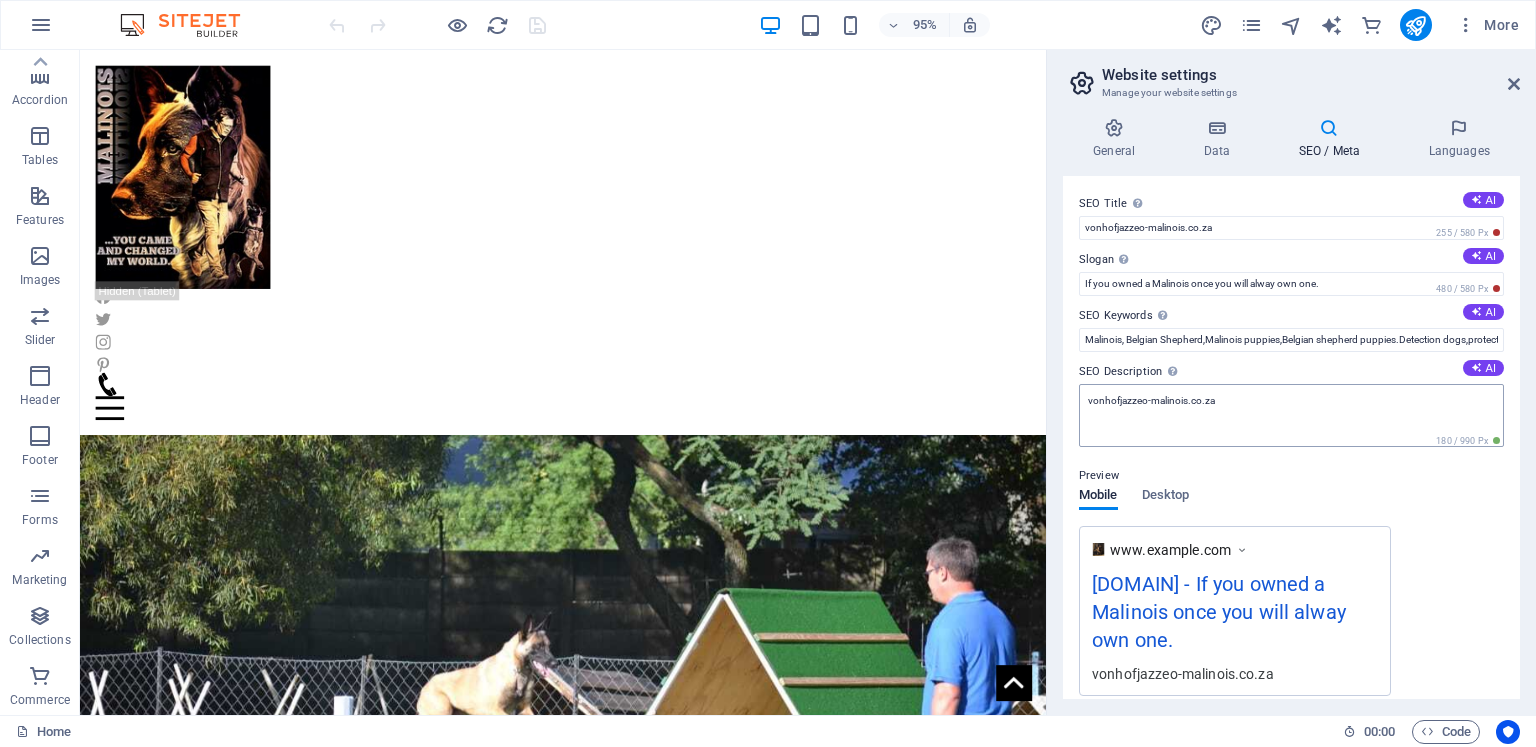 scroll, scrollTop: 100, scrollLeft: 0, axis: vertical 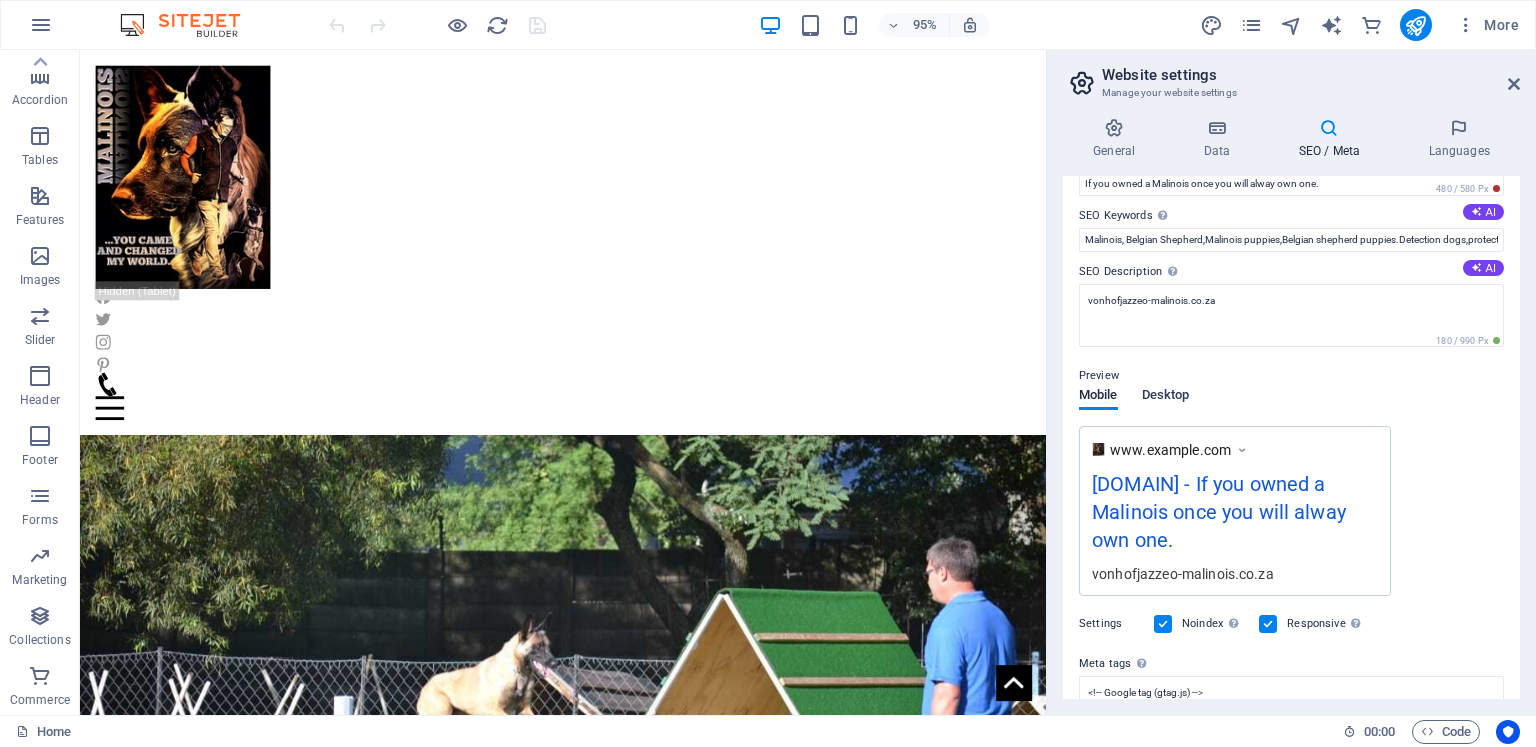 click on "Desktop" at bounding box center [1166, 397] 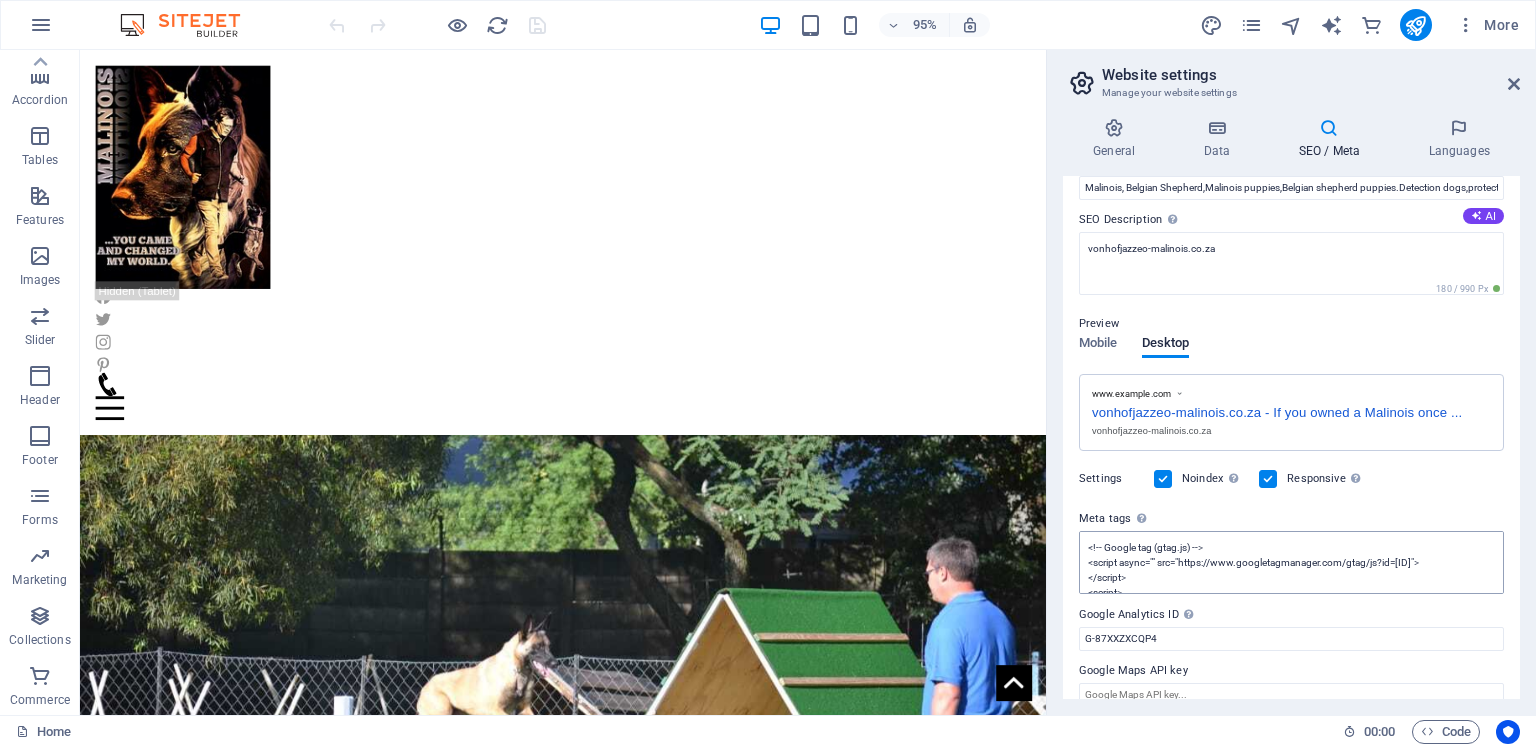 scroll, scrollTop: 174, scrollLeft: 0, axis: vertical 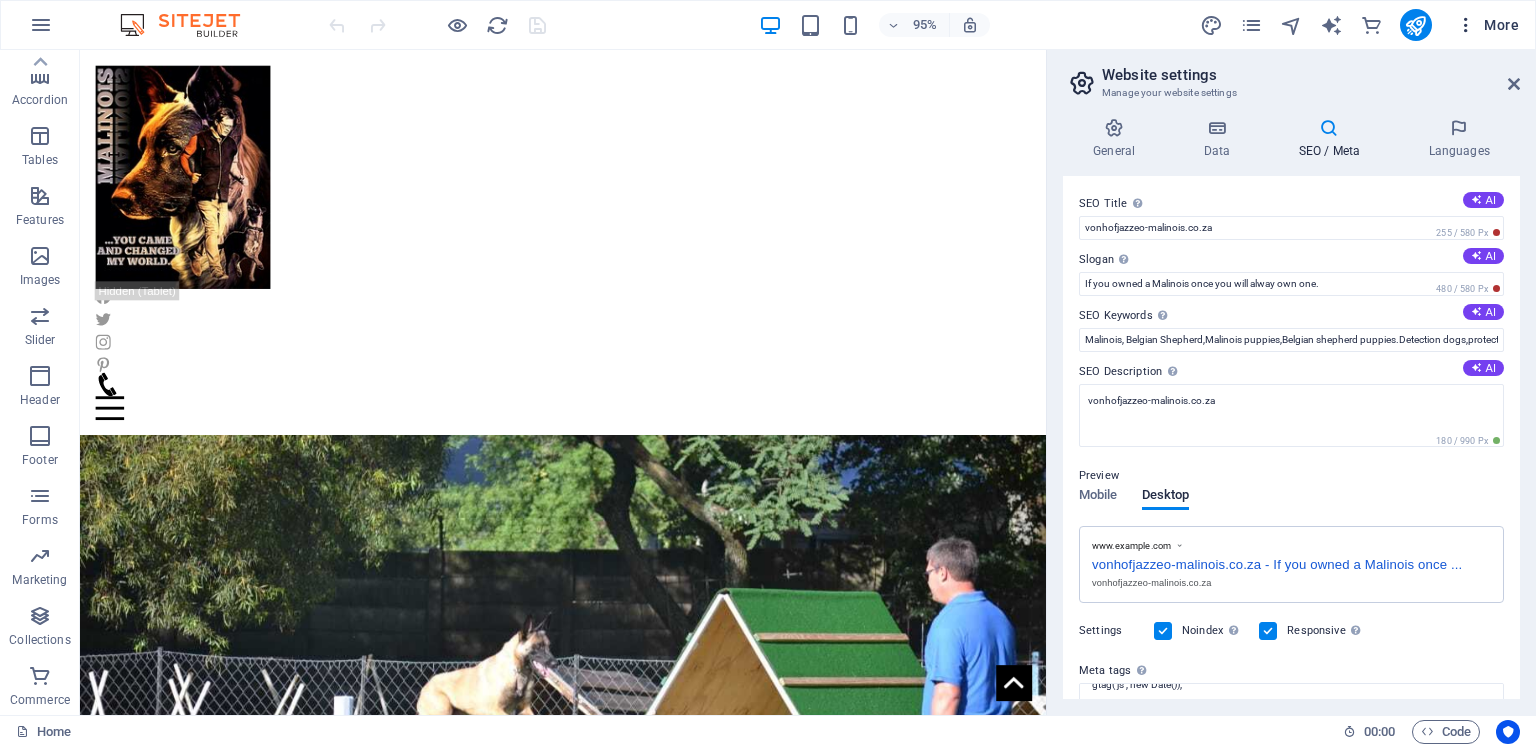 click at bounding box center [1466, 25] 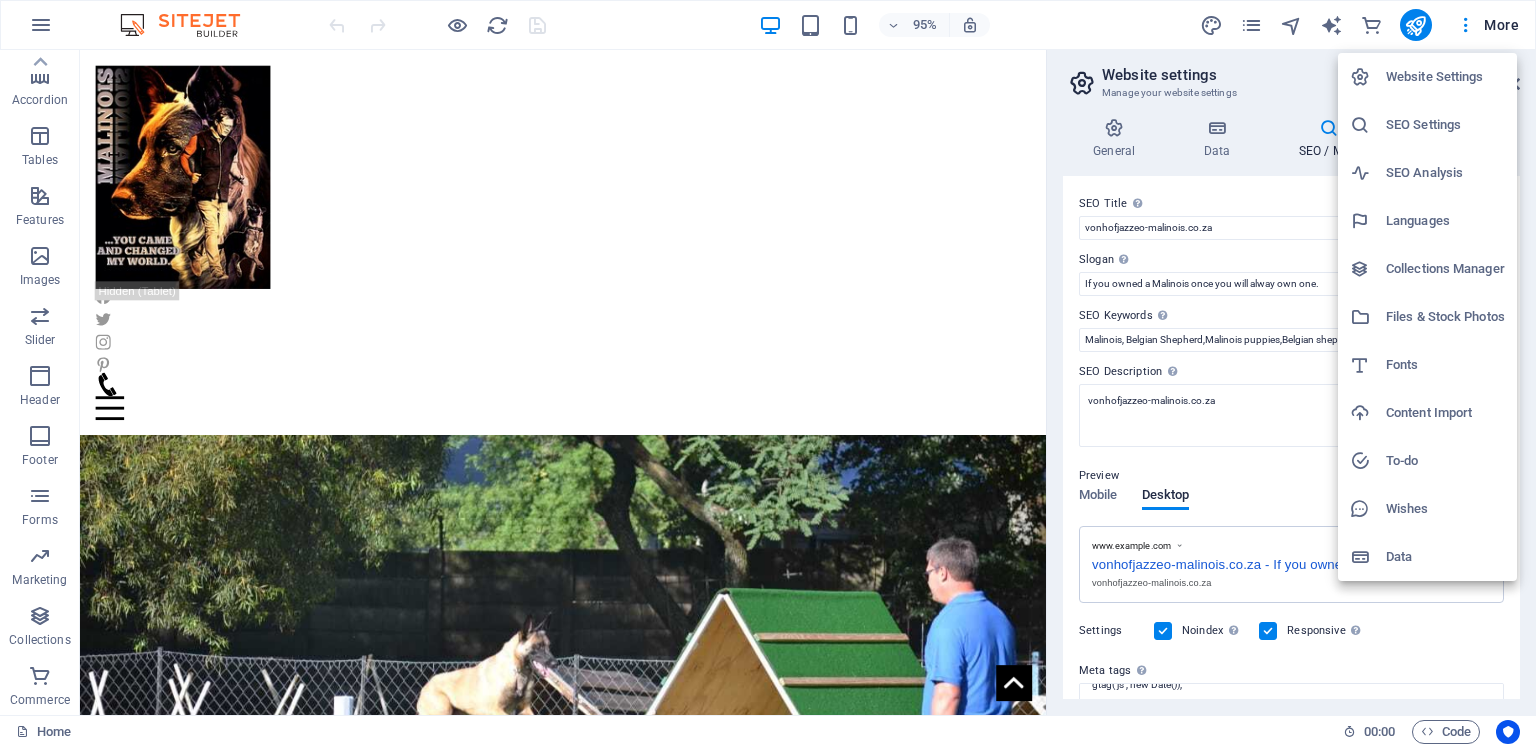 click on "Files & Stock Photos" at bounding box center (1445, 317) 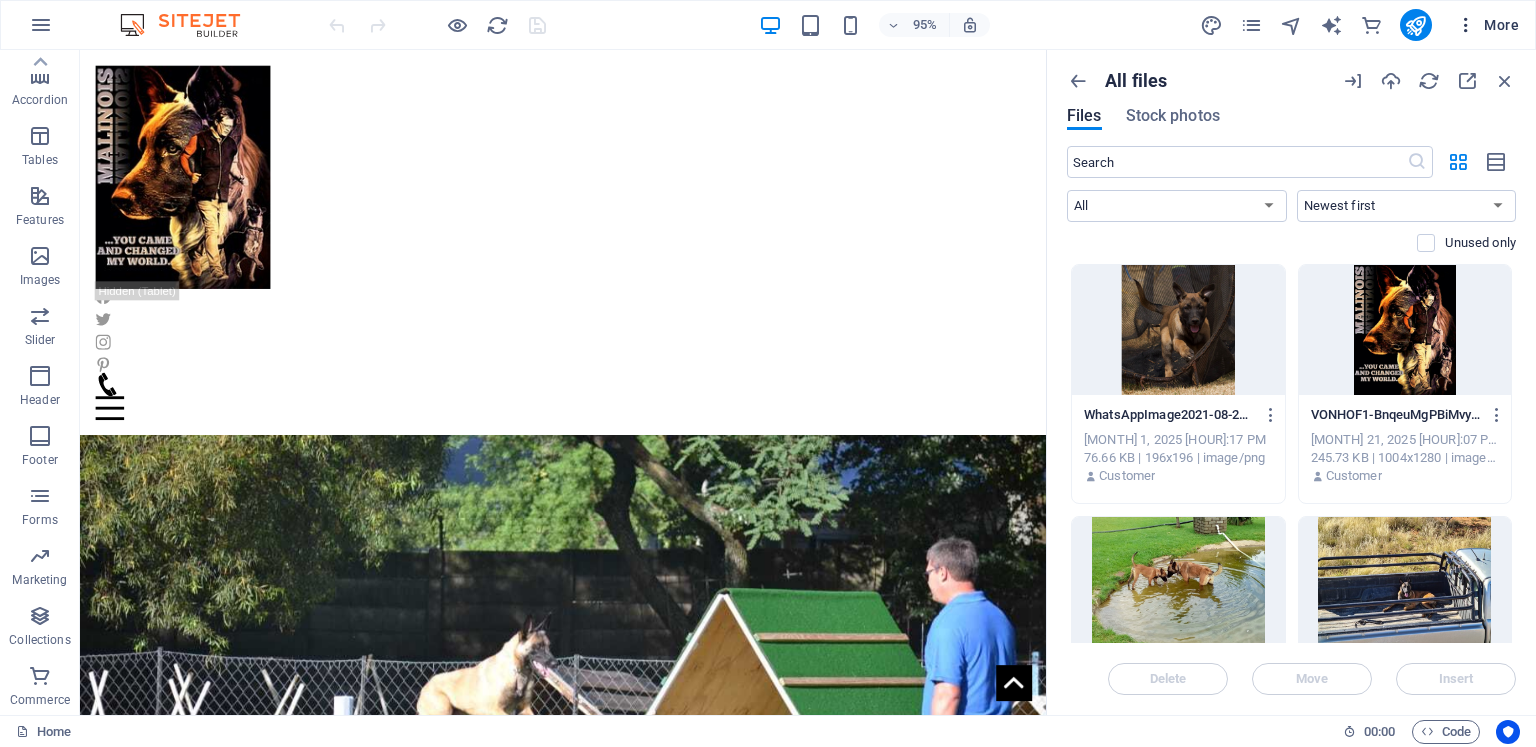 click on "More" at bounding box center [1487, 25] 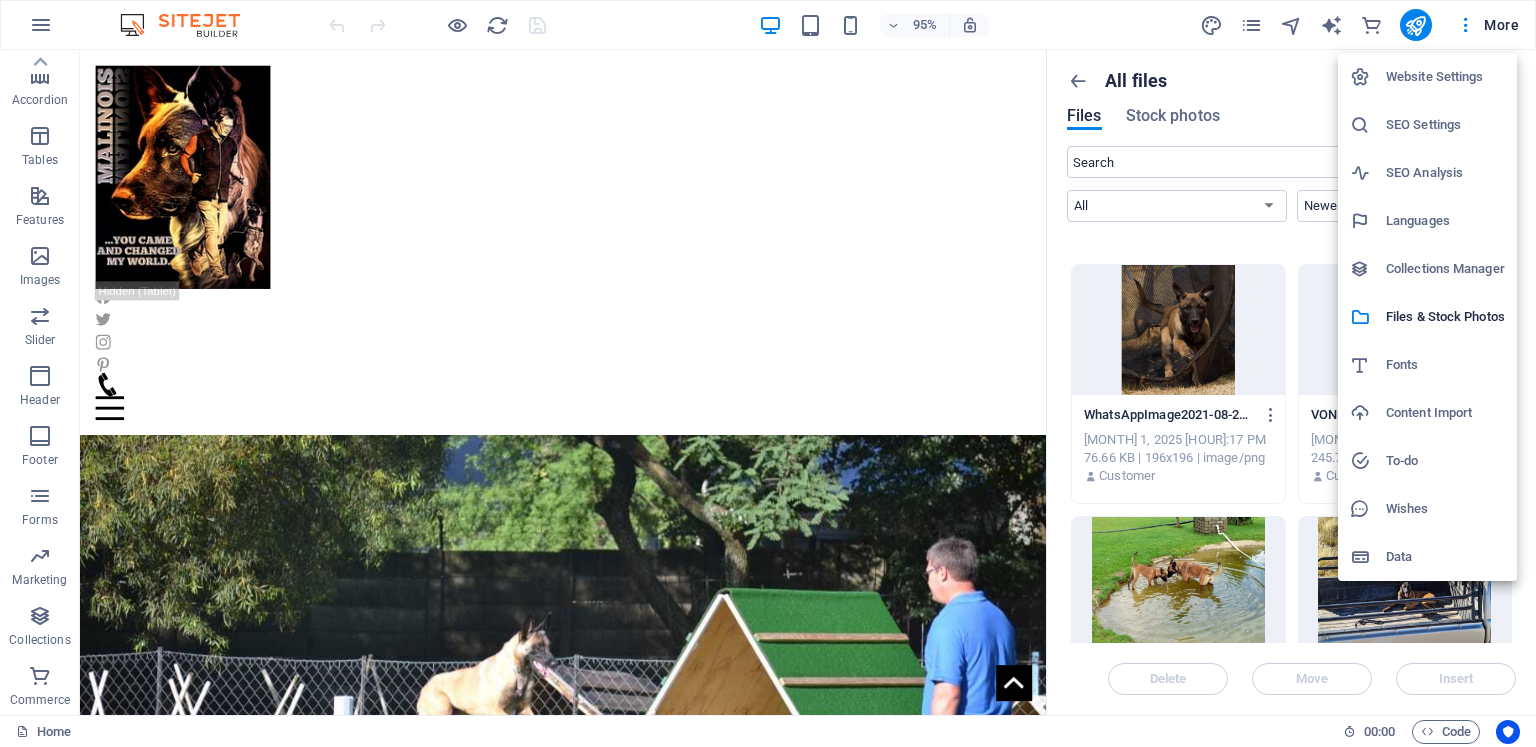 click at bounding box center [768, 373] 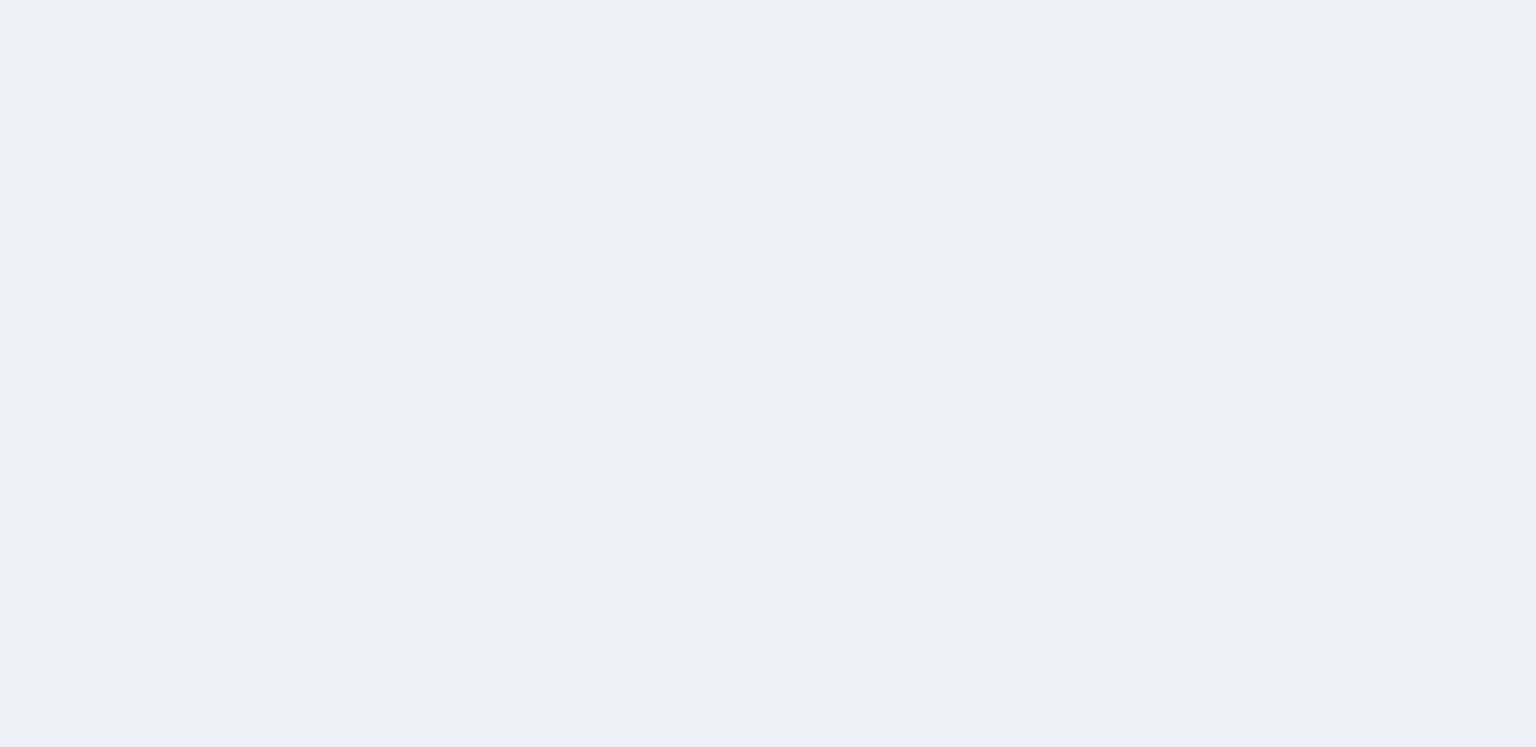 scroll, scrollTop: 0, scrollLeft: 0, axis: both 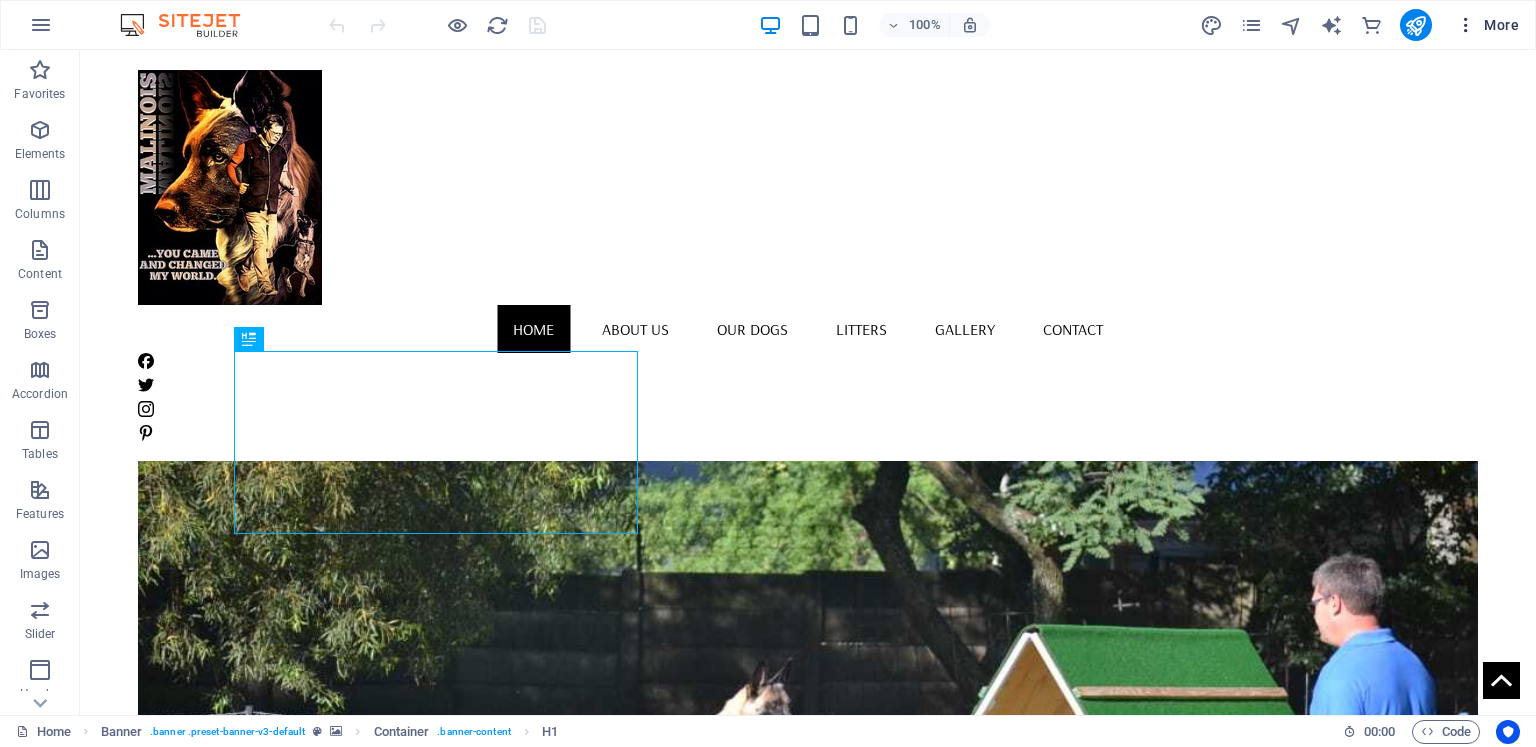 click on "More" at bounding box center (1487, 25) 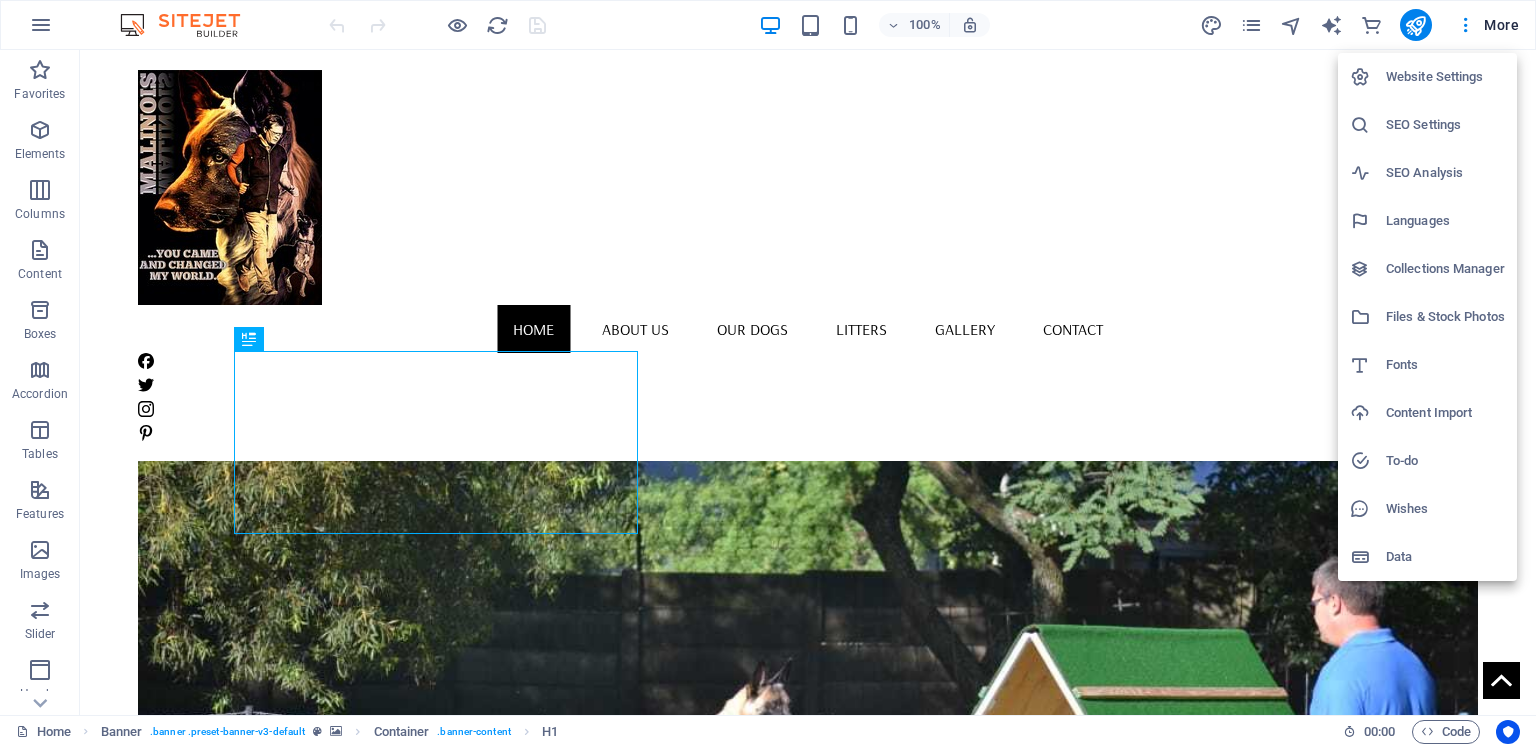 click on "SEO Analysis" at bounding box center (1445, 173) 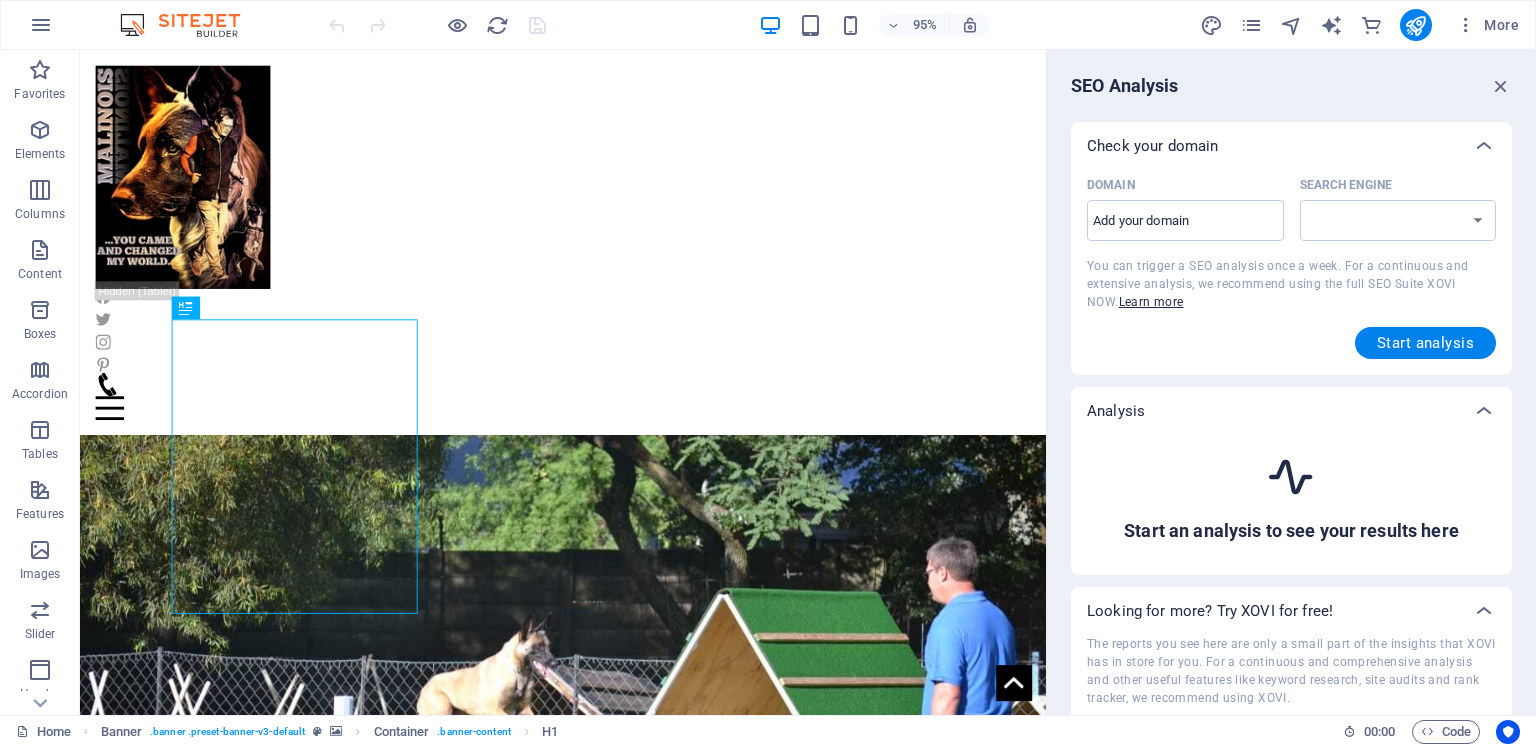 select on "google.com" 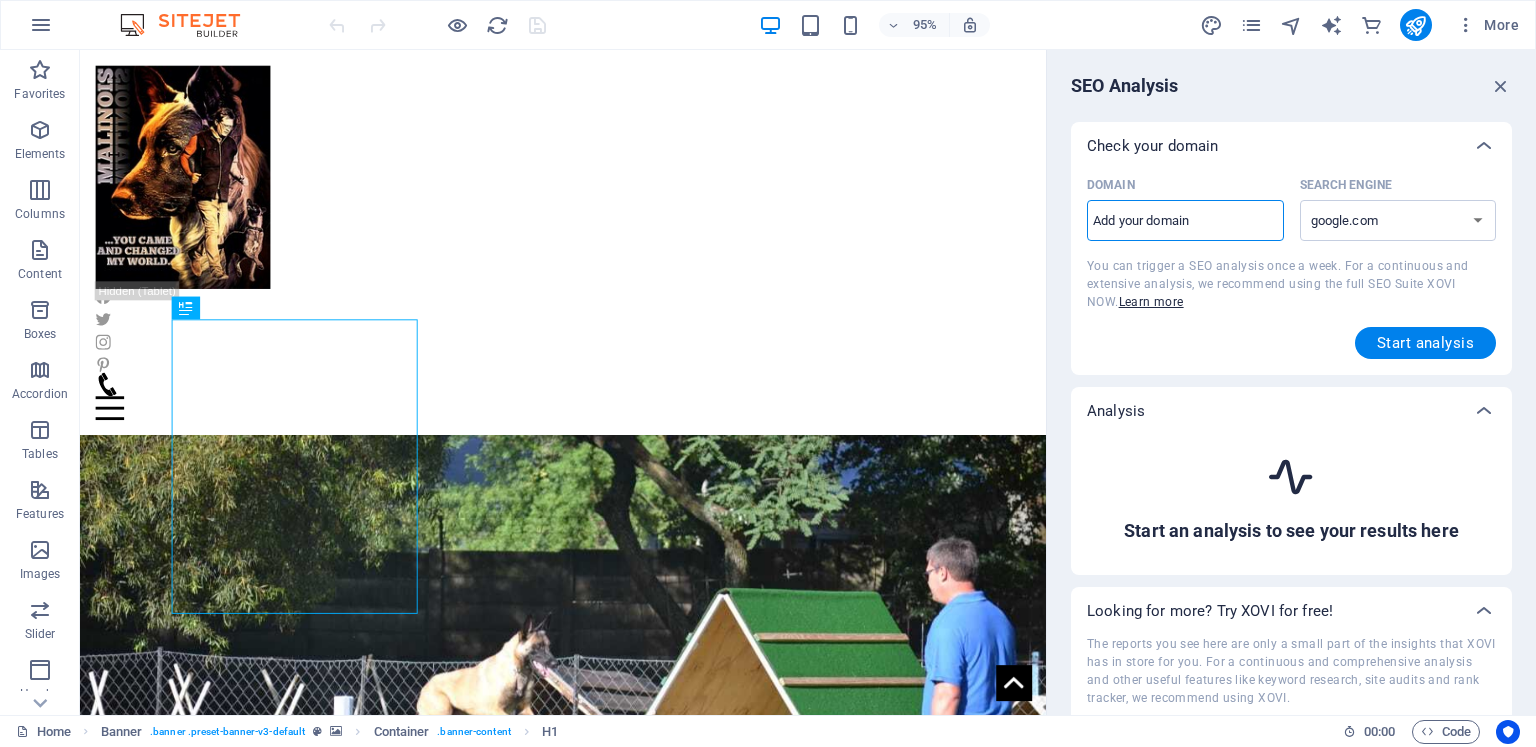 drag, startPoint x: 1093, startPoint y: 221, endPoint x: 1241, endPoint y: 221, distance: 148 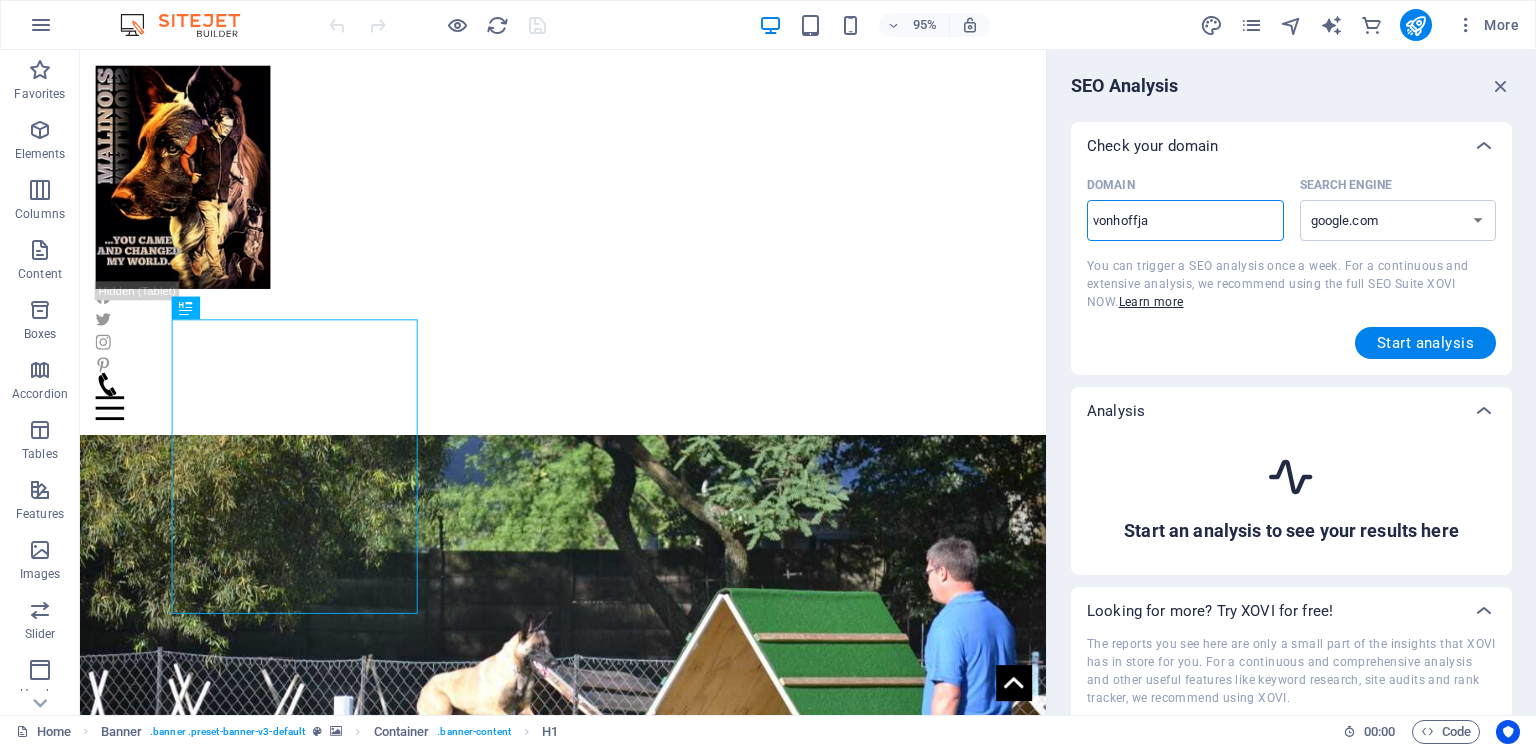 click on "vonhoffja" at bounding box center (1185, 221) 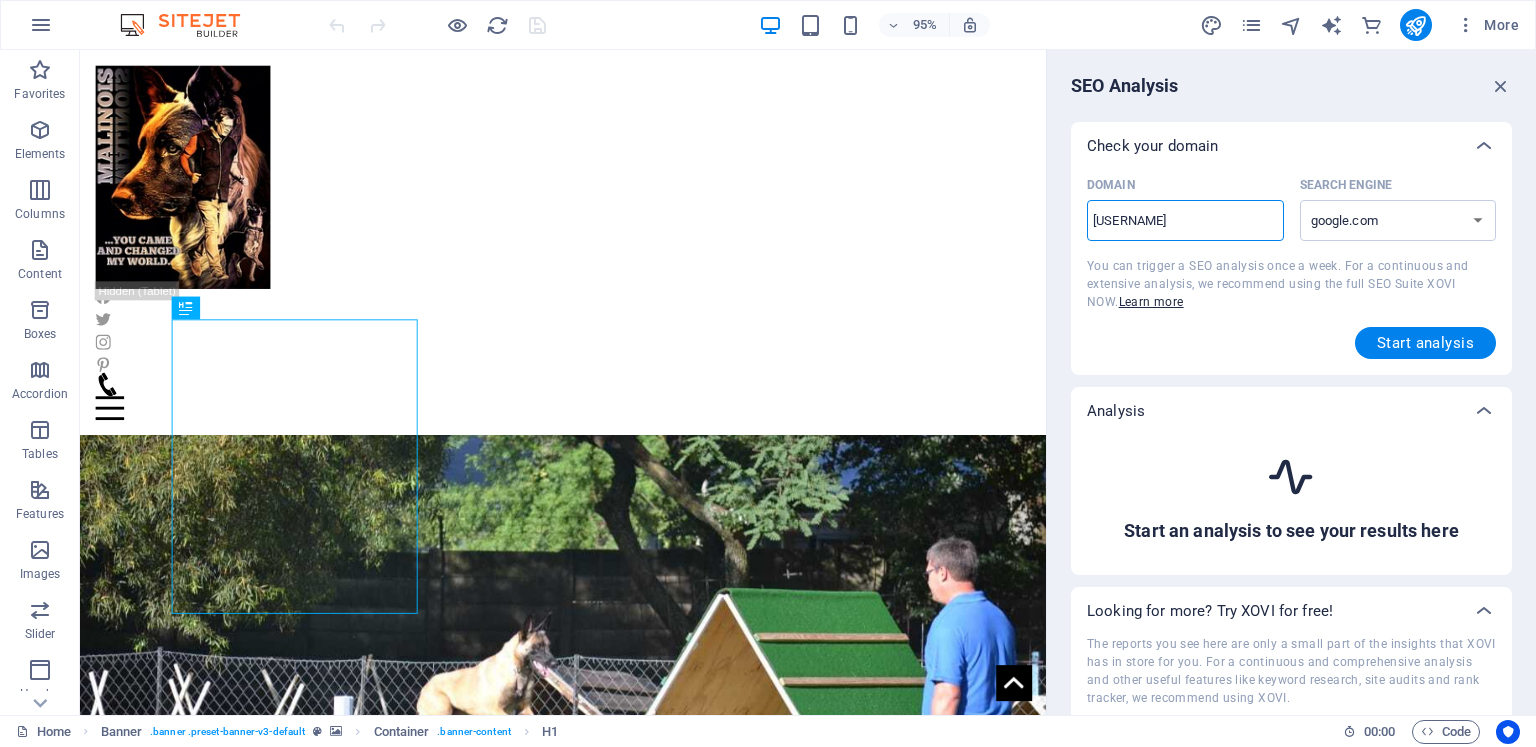 click on "[USERNAME]" at bounding box center [1185, 221] 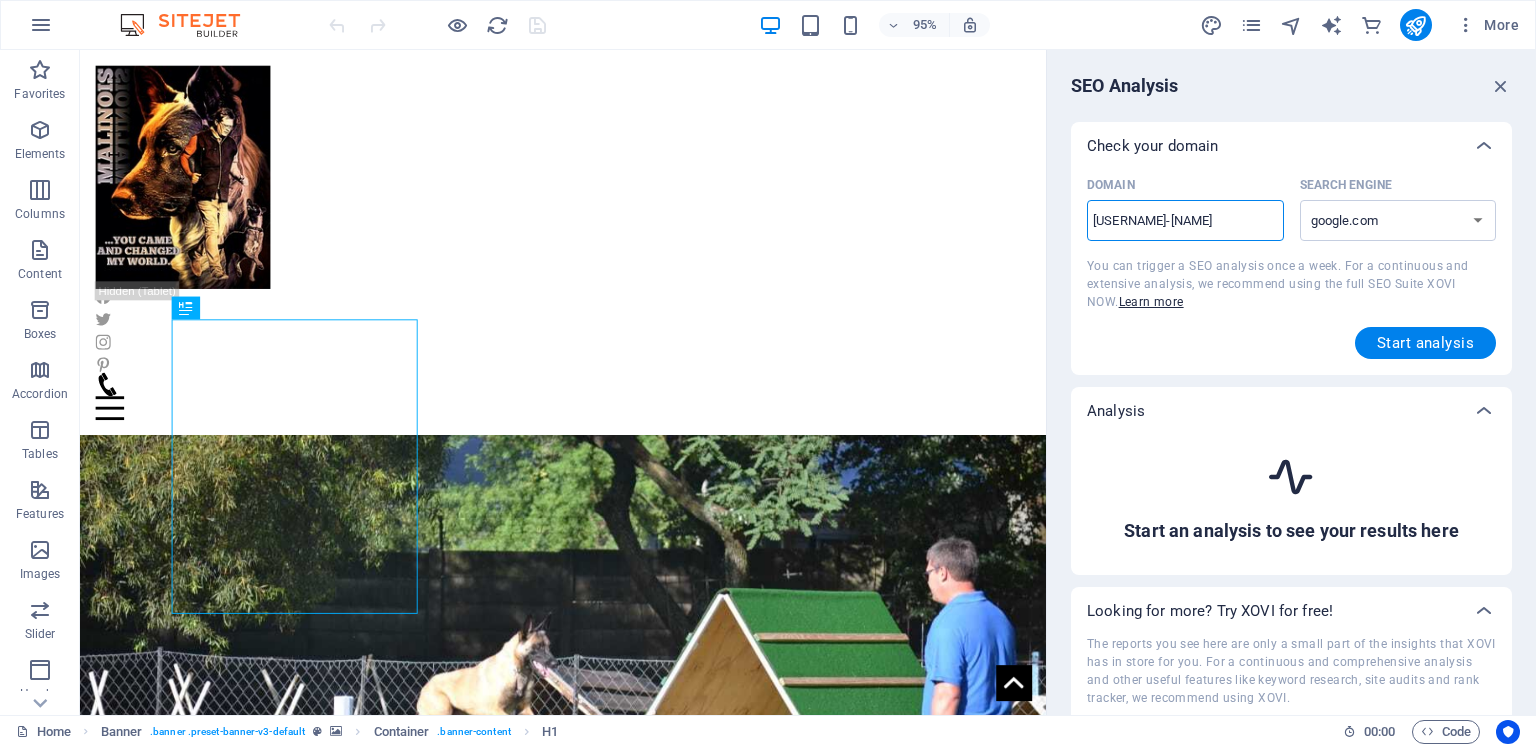 type on "vonhofjazzeo-malinois.co" 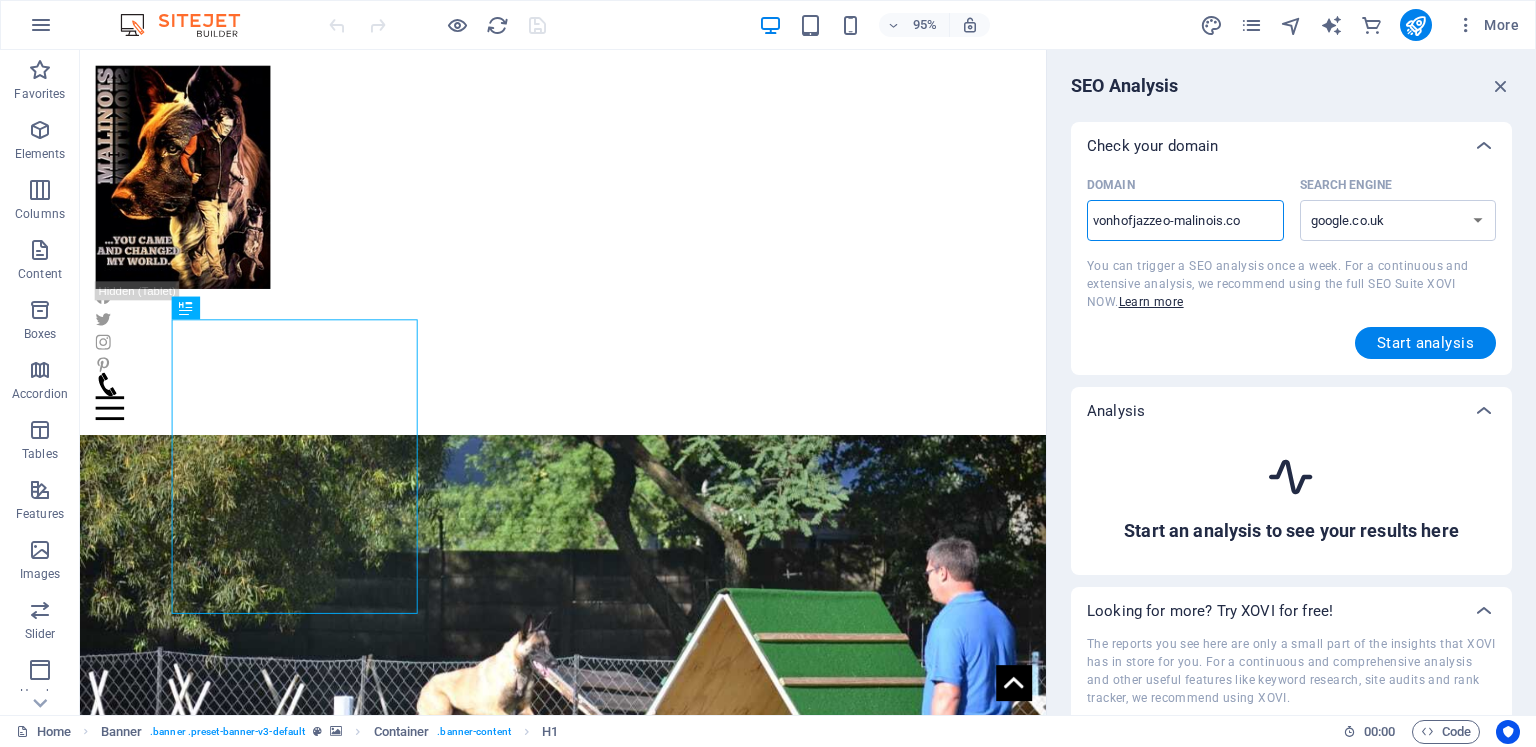 type on "[USERNAME]-[NAME]." 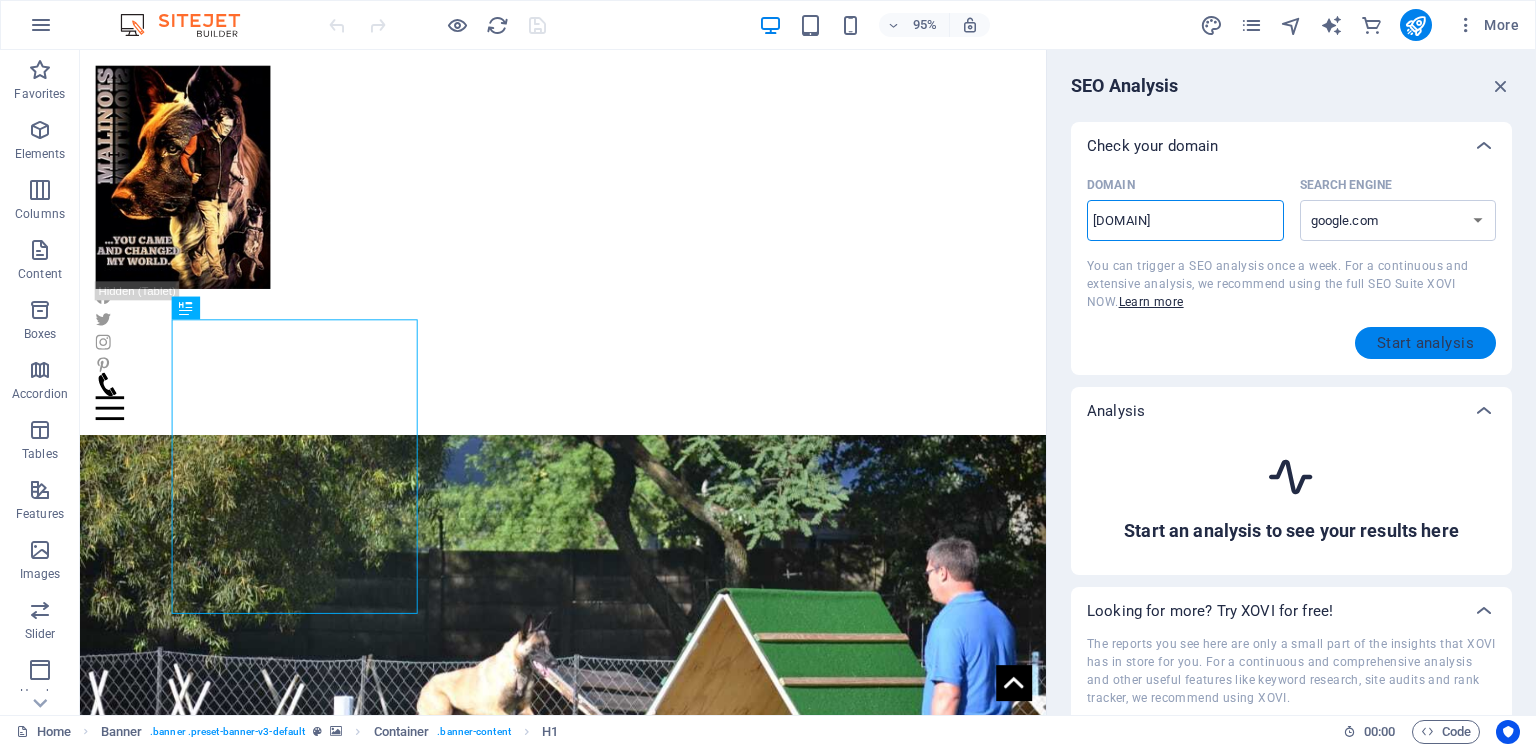type on "[DOMAIN]" 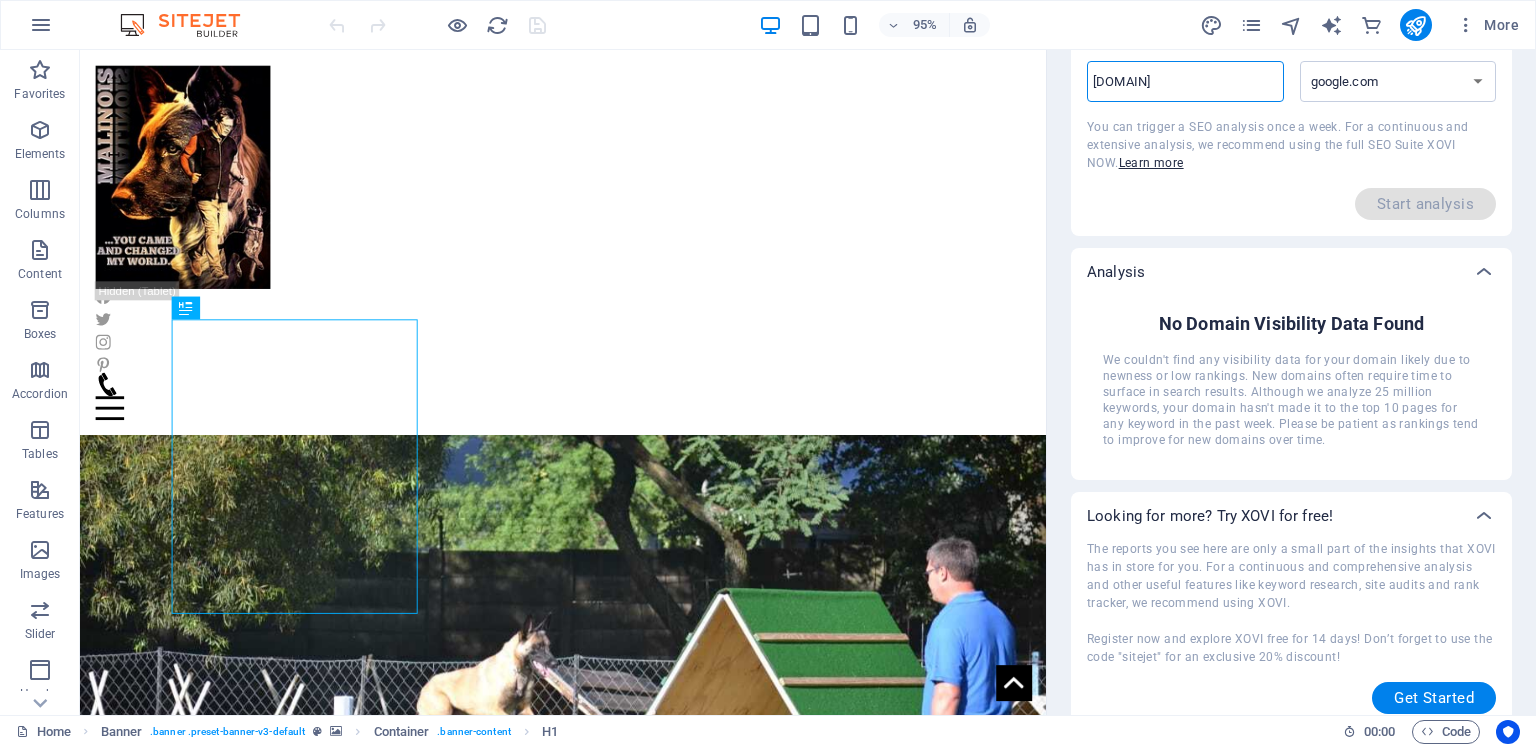 scroll, scrollTop: 153, scrollLeft: 0, axis: vertical 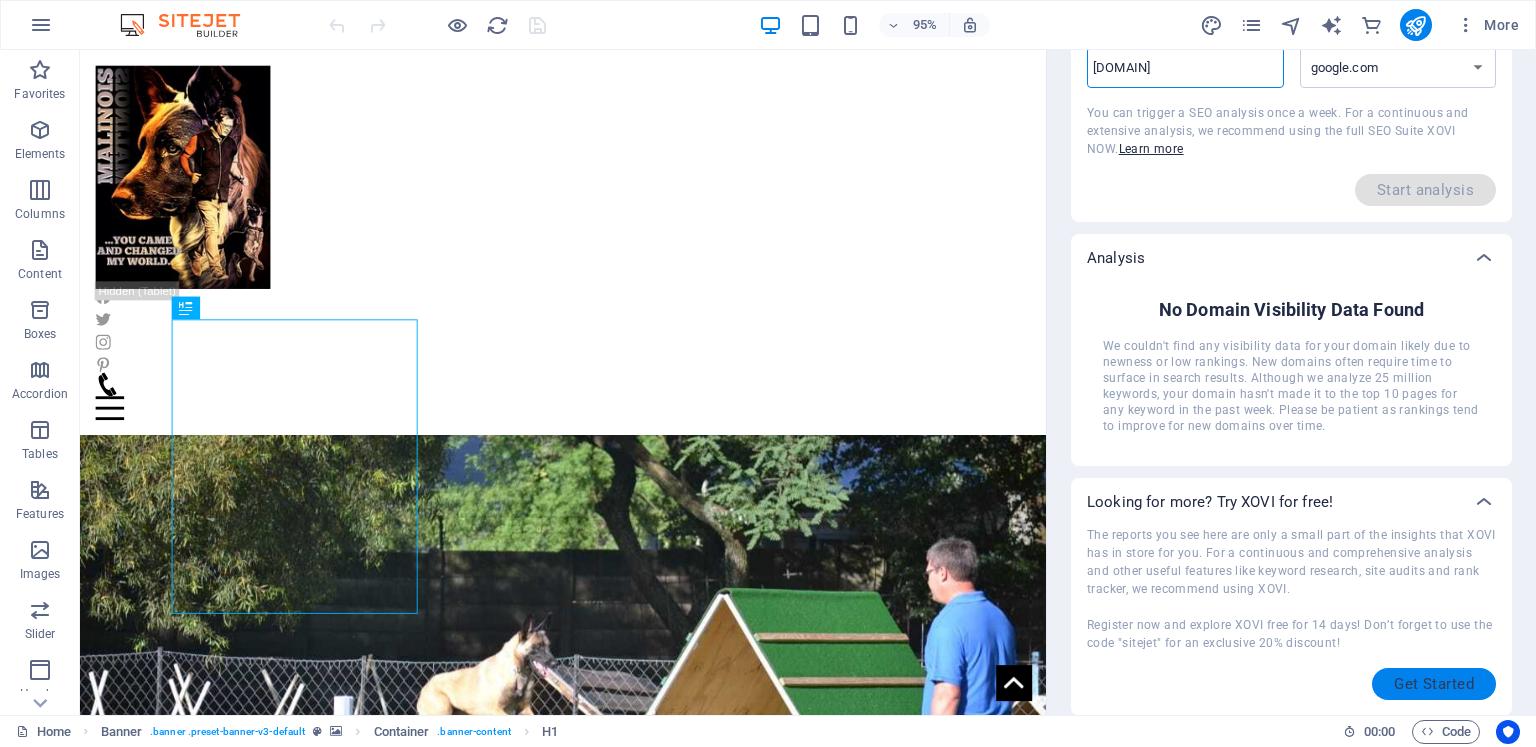 click on "Get Started" at bounding box center [1434, 684] 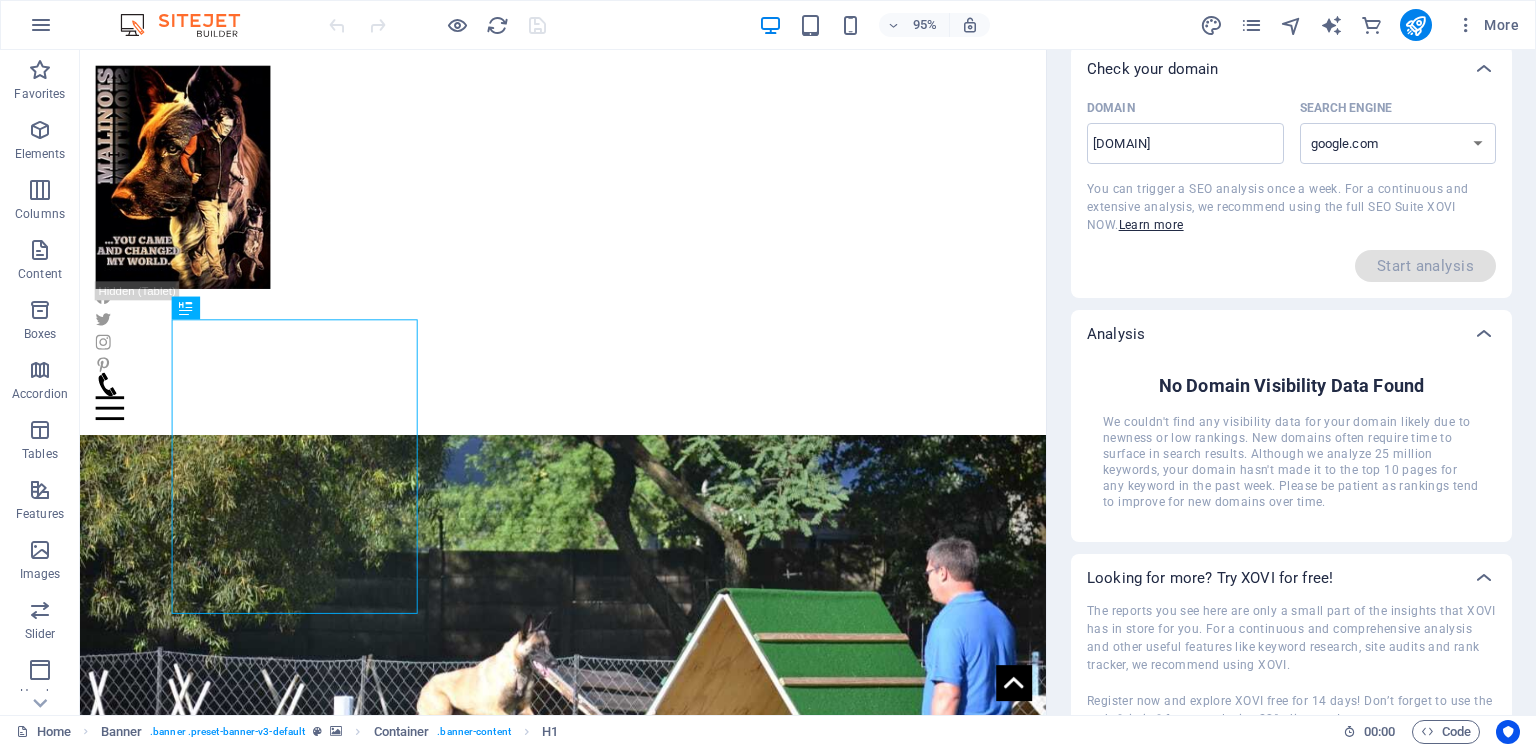 scroll, scrollTop: 0, scrollLeft: 0, axis: both 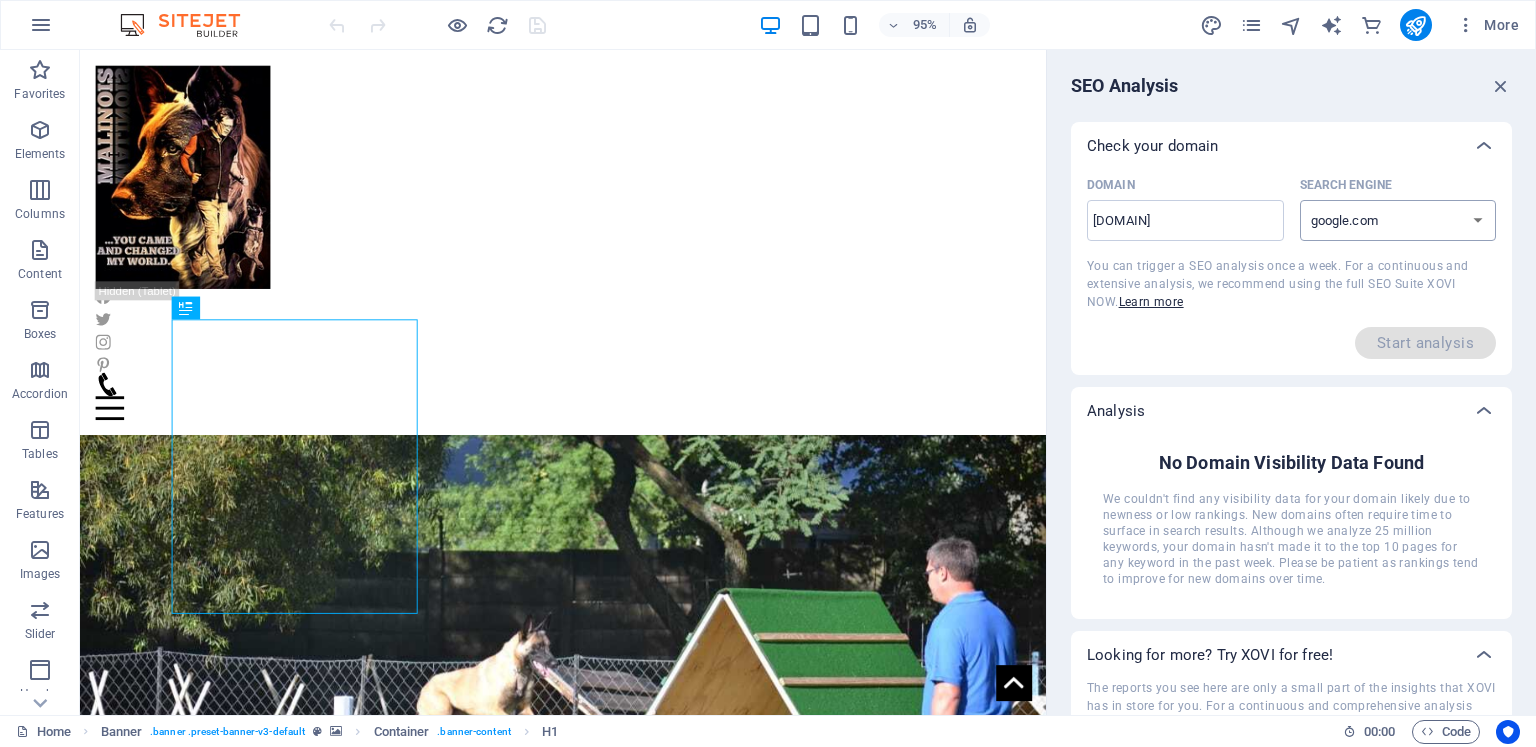 click on "google.de google.at google.es google.co.uk google.fr google.it google.ch google.com google.com.br bing.com" at bounding box center (1398, 220) 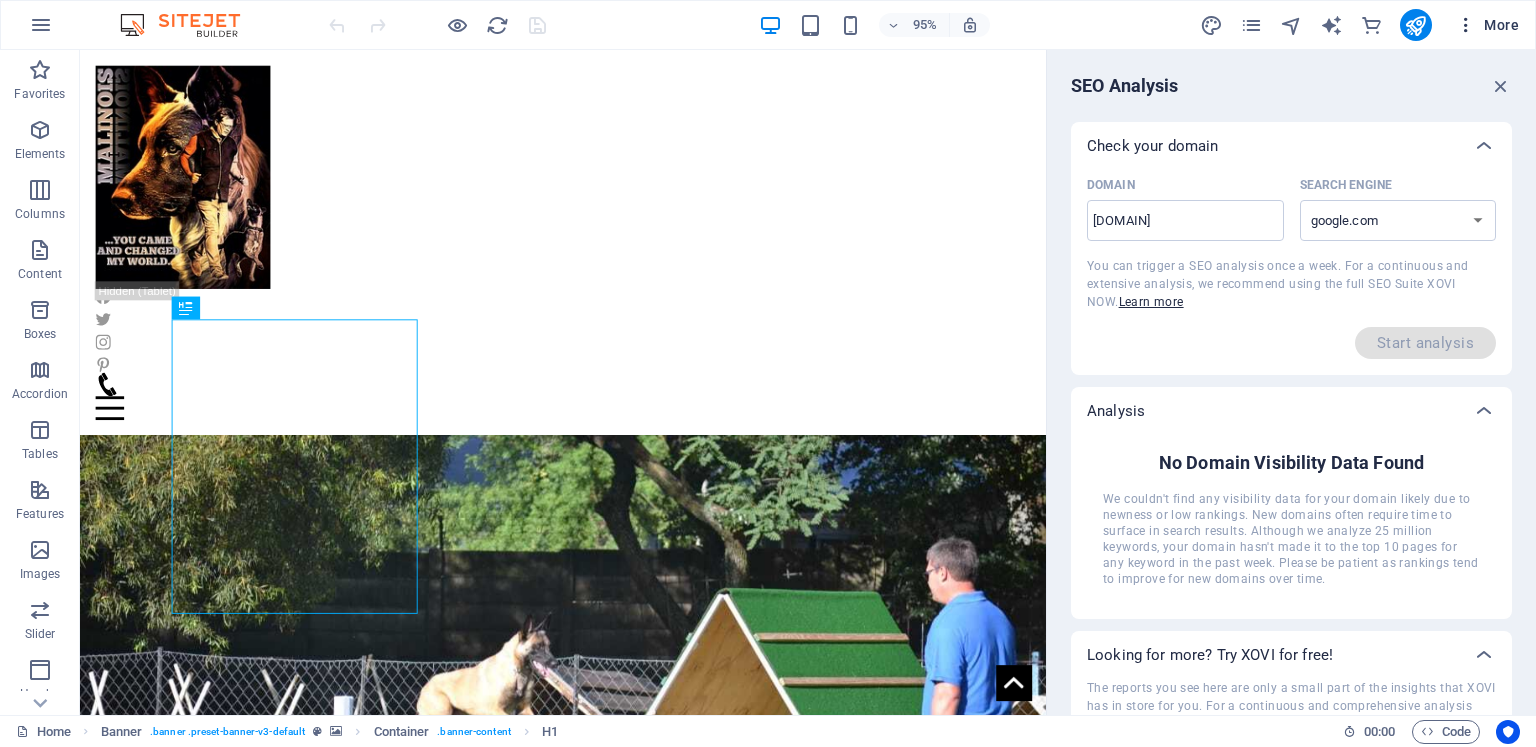 click on "More" at bounding box center [1487, 25] 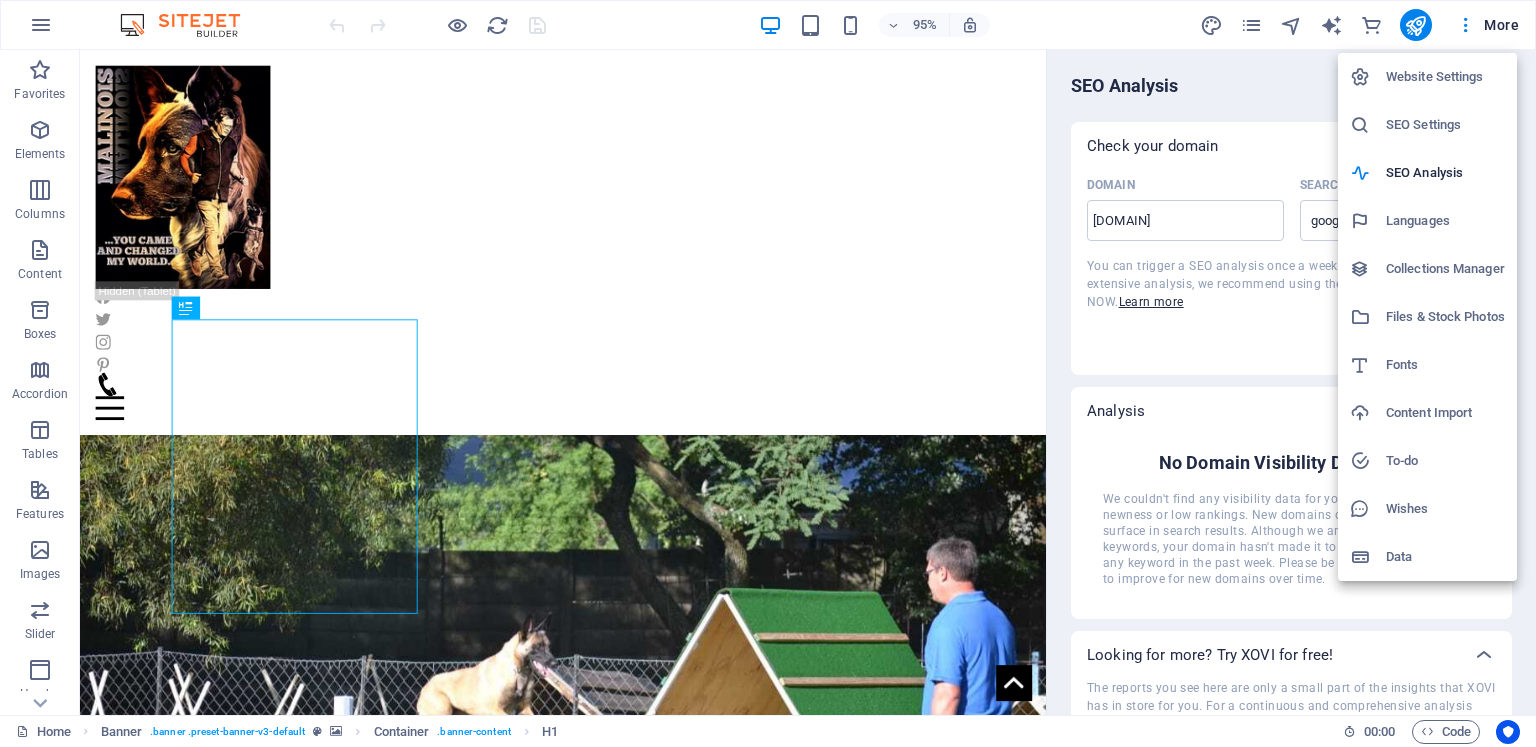 click on "SEO Settings" at bounding box center (1445, 125) 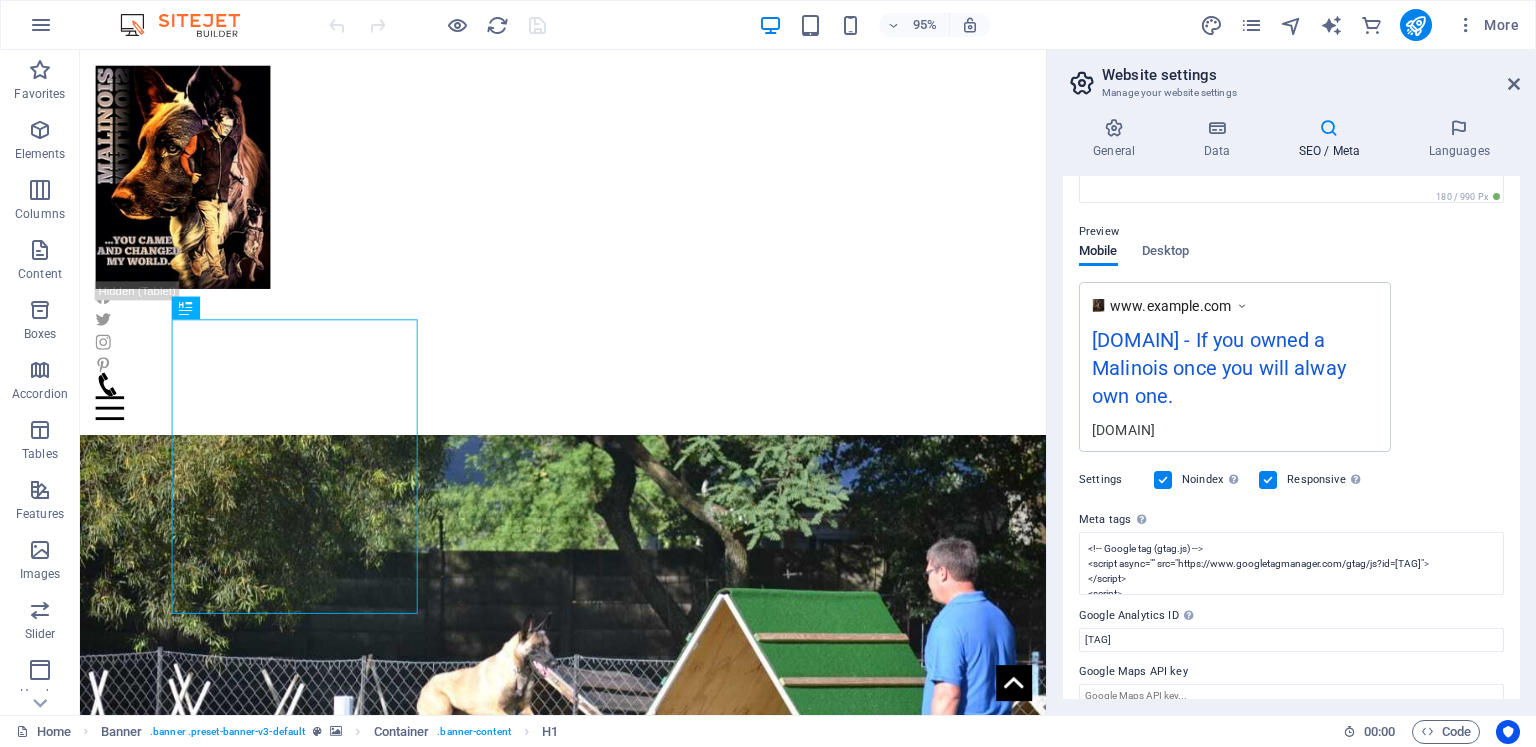scroll, scrollTop: 267, scrollLeft: 0, axis: vertical 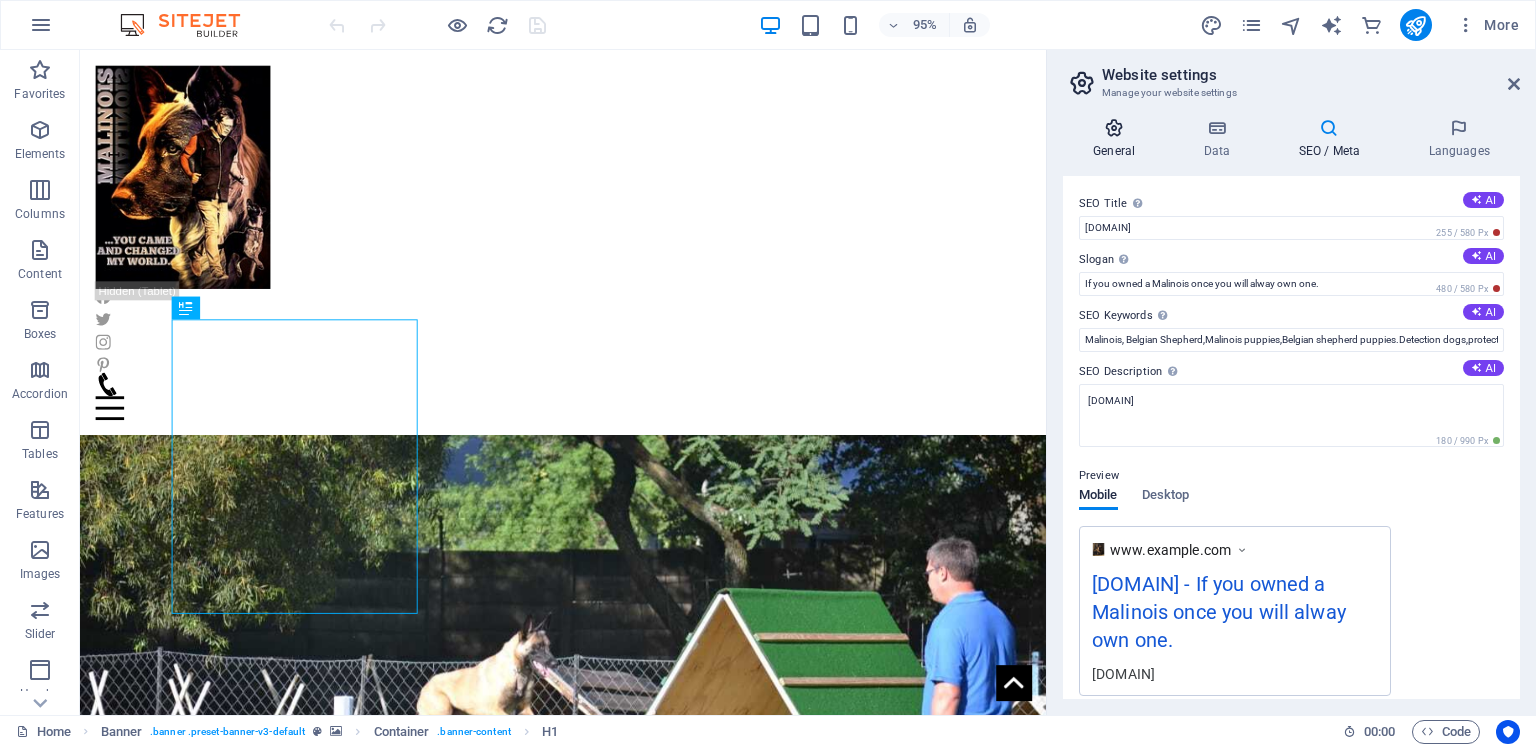 click on "General" at bounding box center [1118, 139] 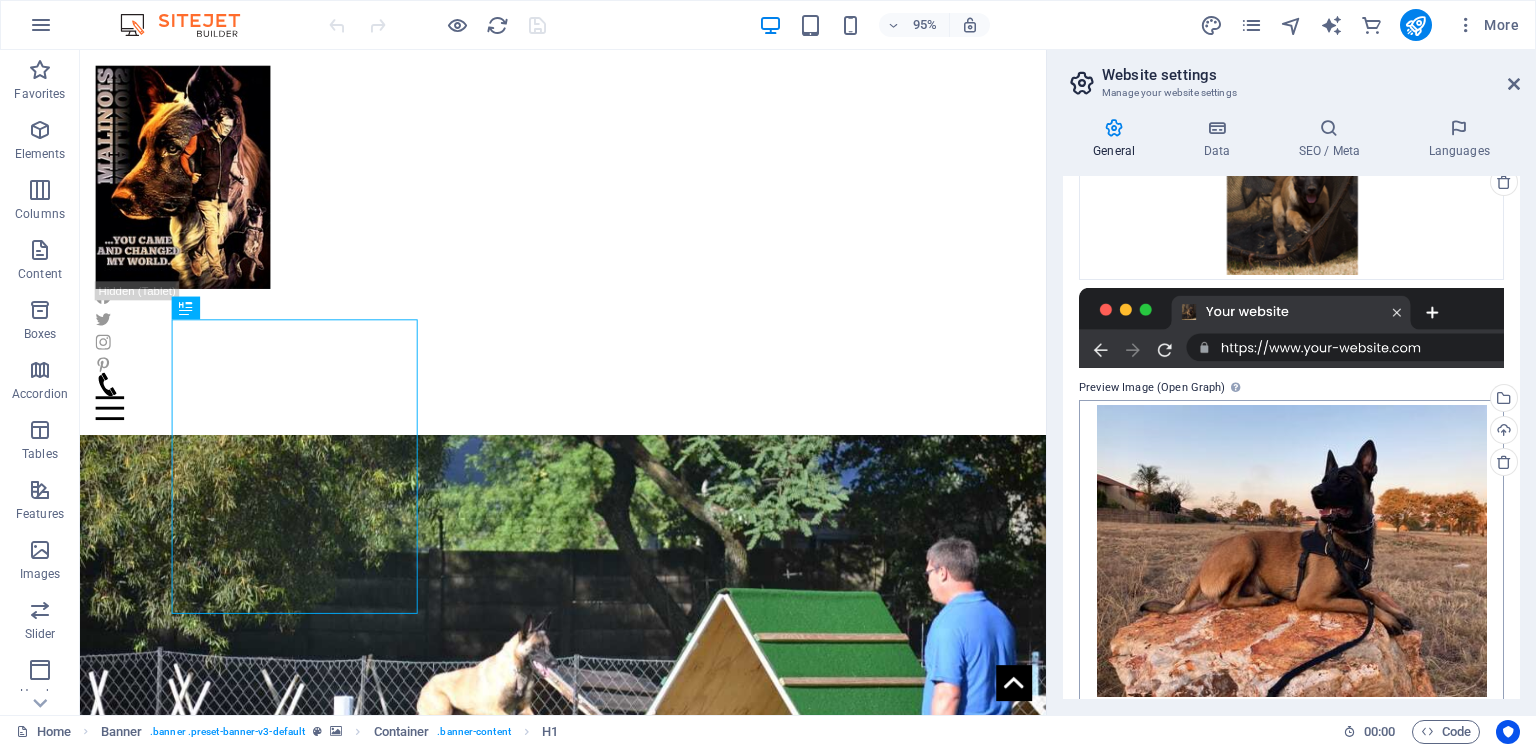 scroll, scrollTop: 404, scrollLeft: 0, axis: vertical 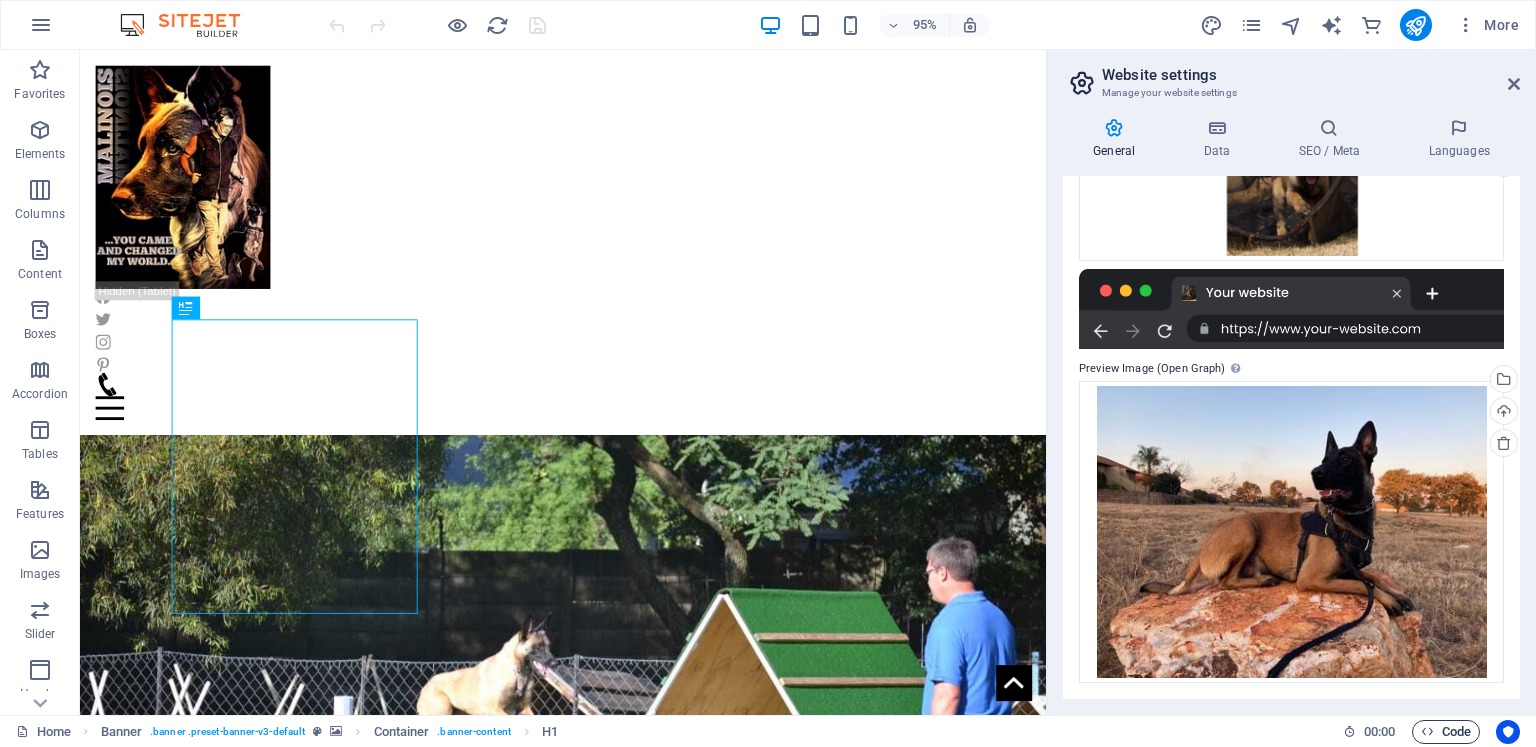 click on "Code" at bounding box center [1446, 732] 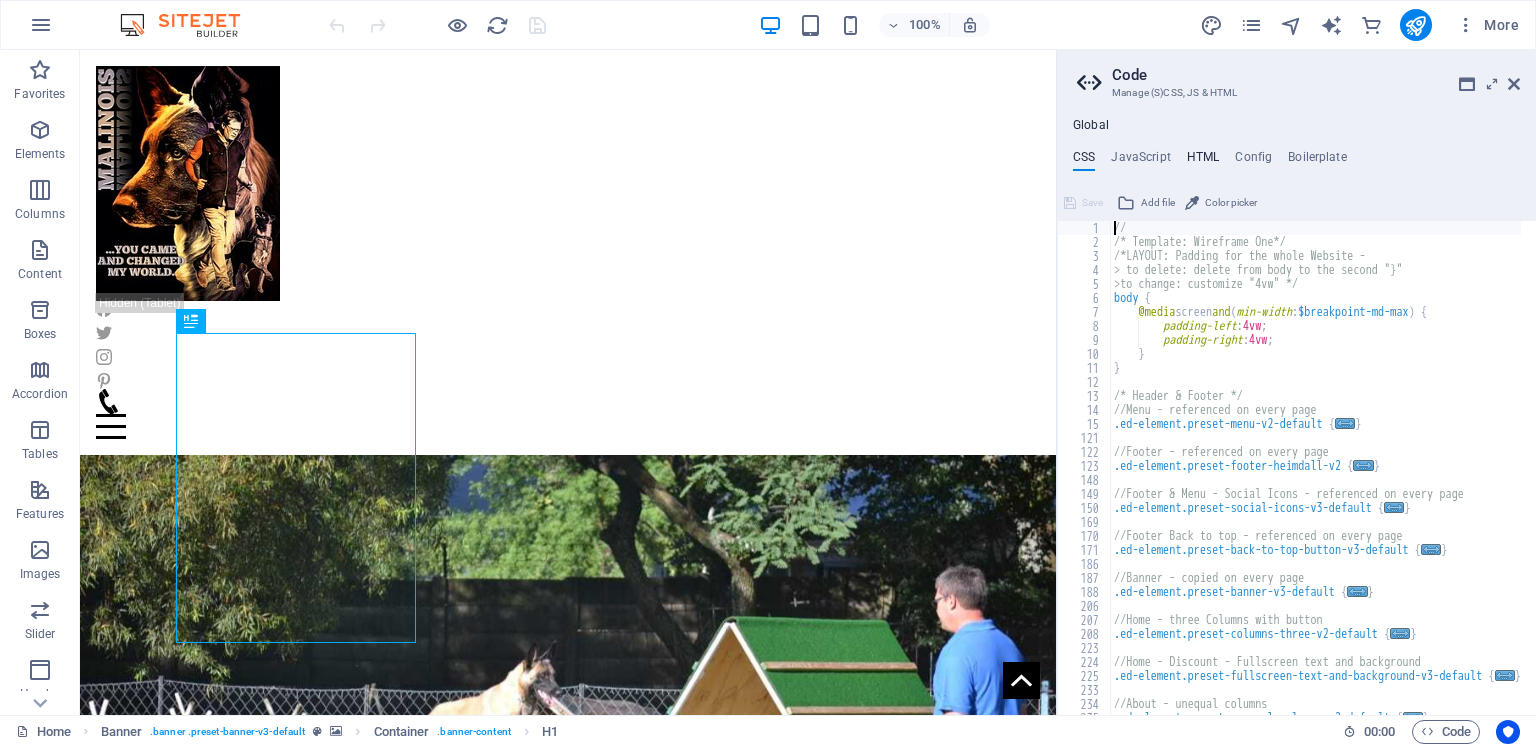 click on "HTML" at bounding box center (1203, 161) 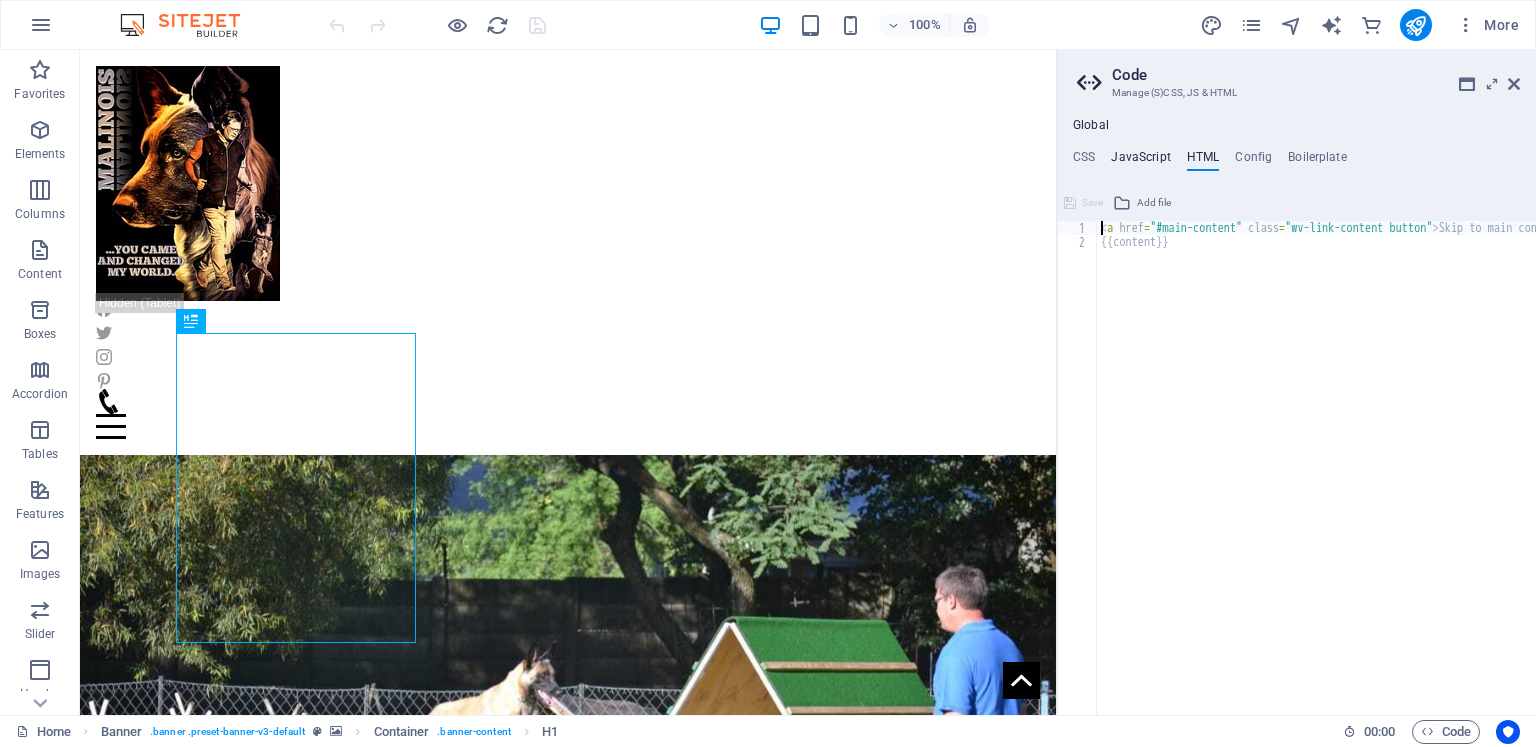 click on "JavaScript" at bounding box center [1140, 161] 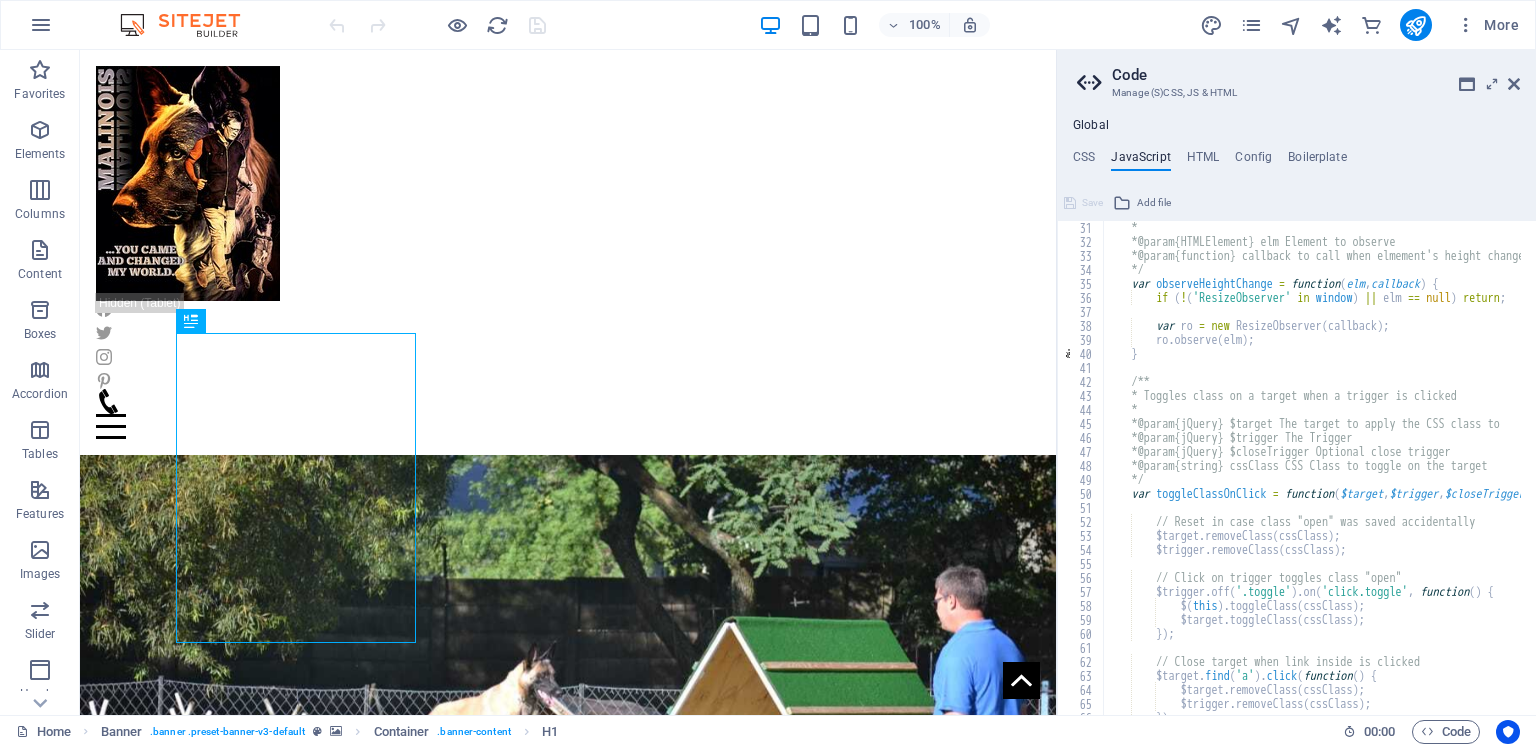 scroll, scrollTop: 360, scrollLeft: 0, axis: vertical 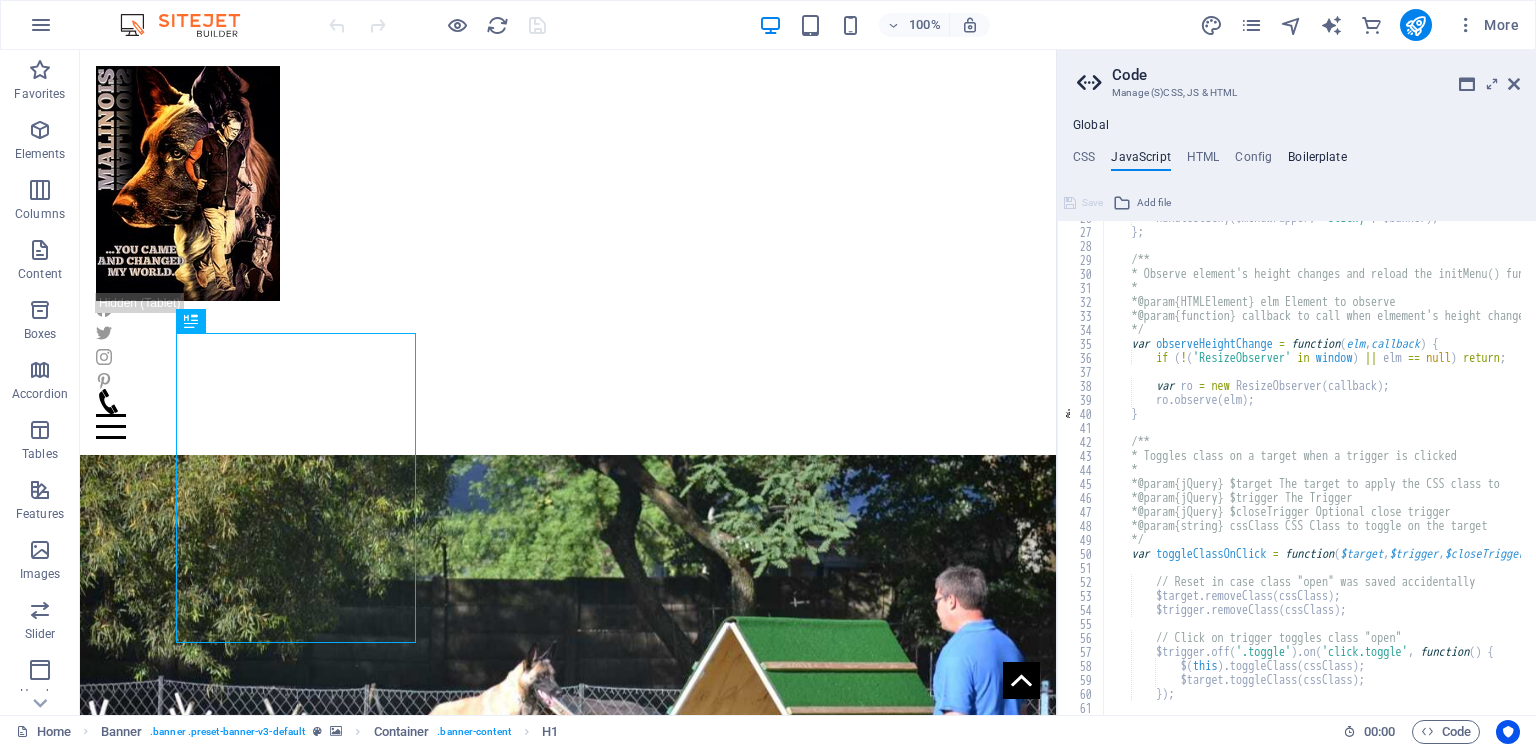click on "Boilerplate" at bounding box center (1317, 161) 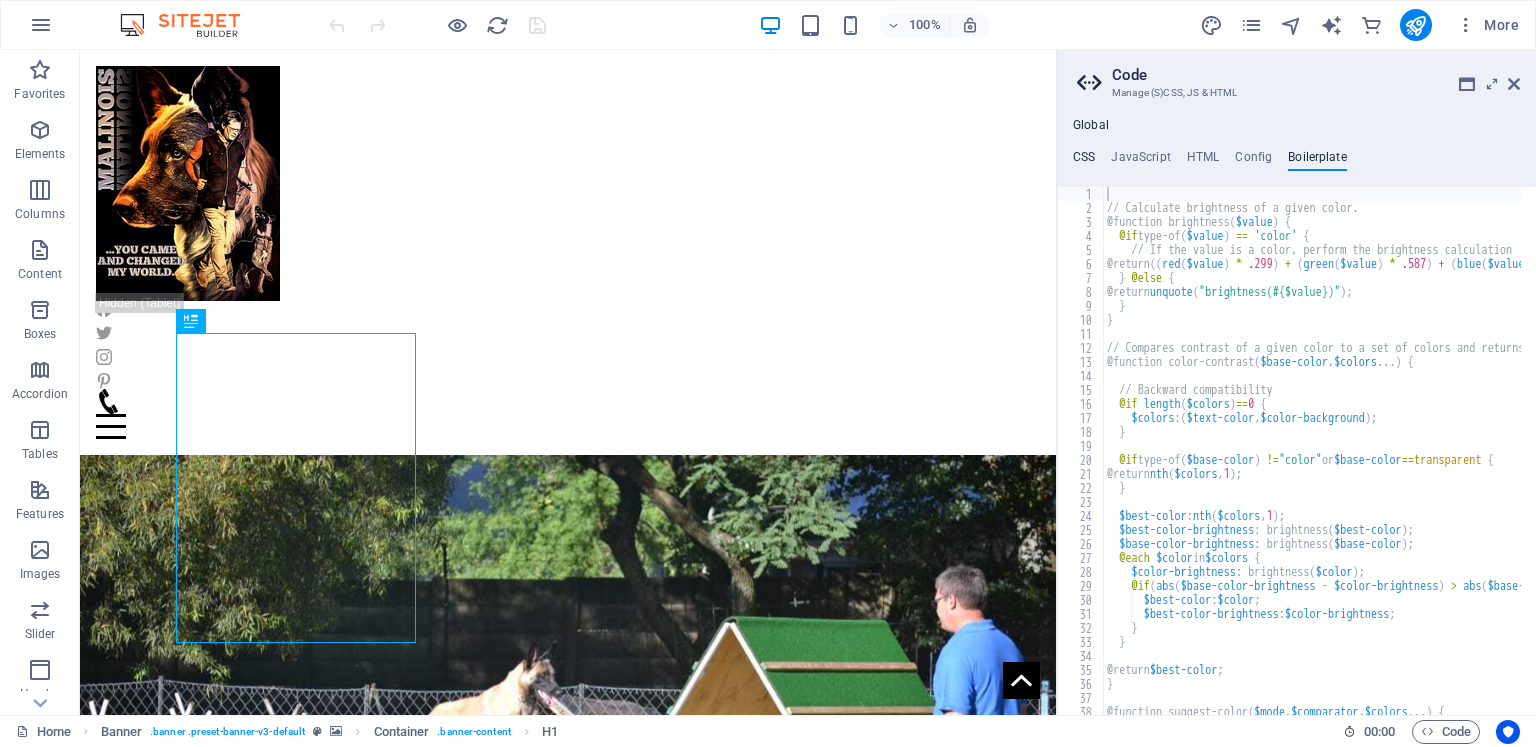 click on "CSS" at bounding box center [1084, 161] 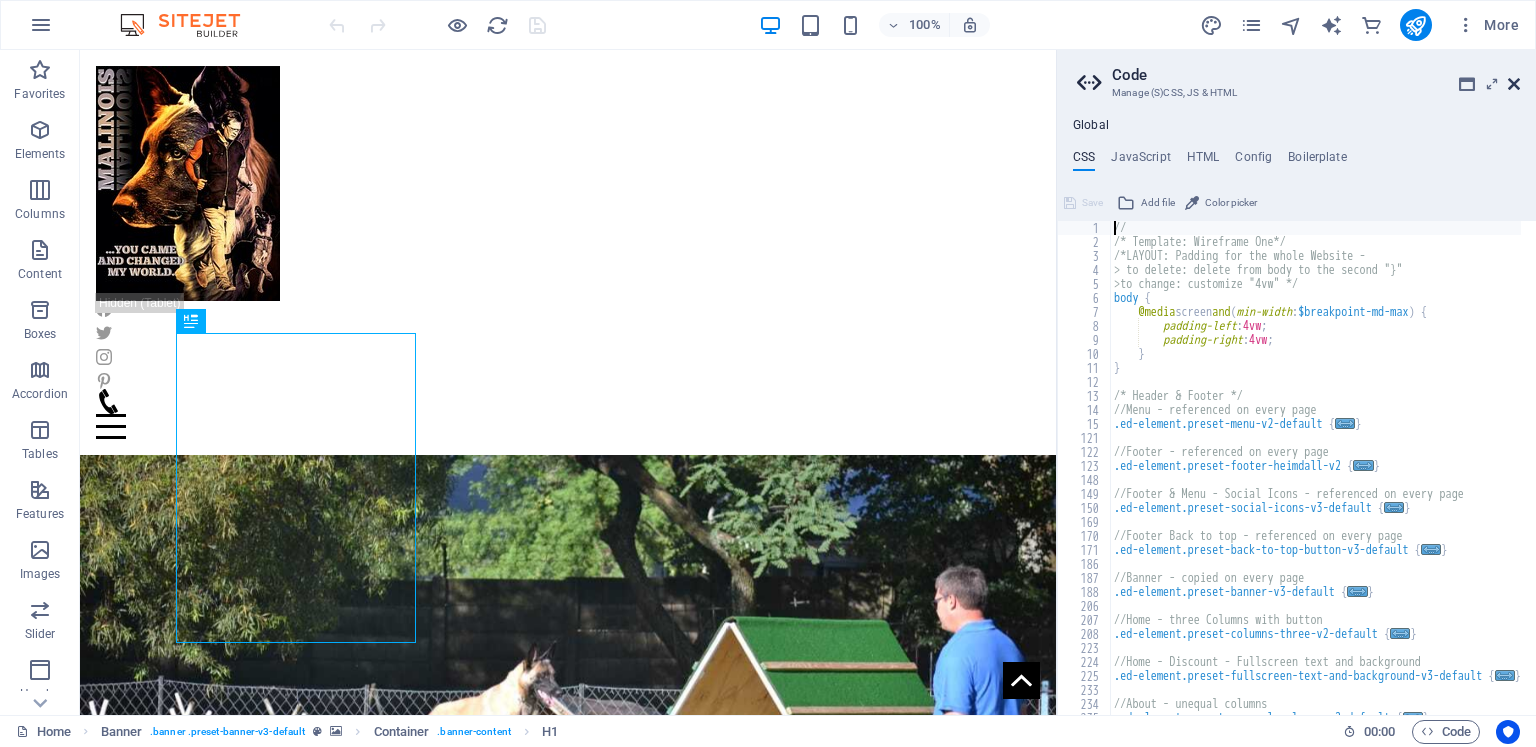 click at bounding box center [1514, 84] 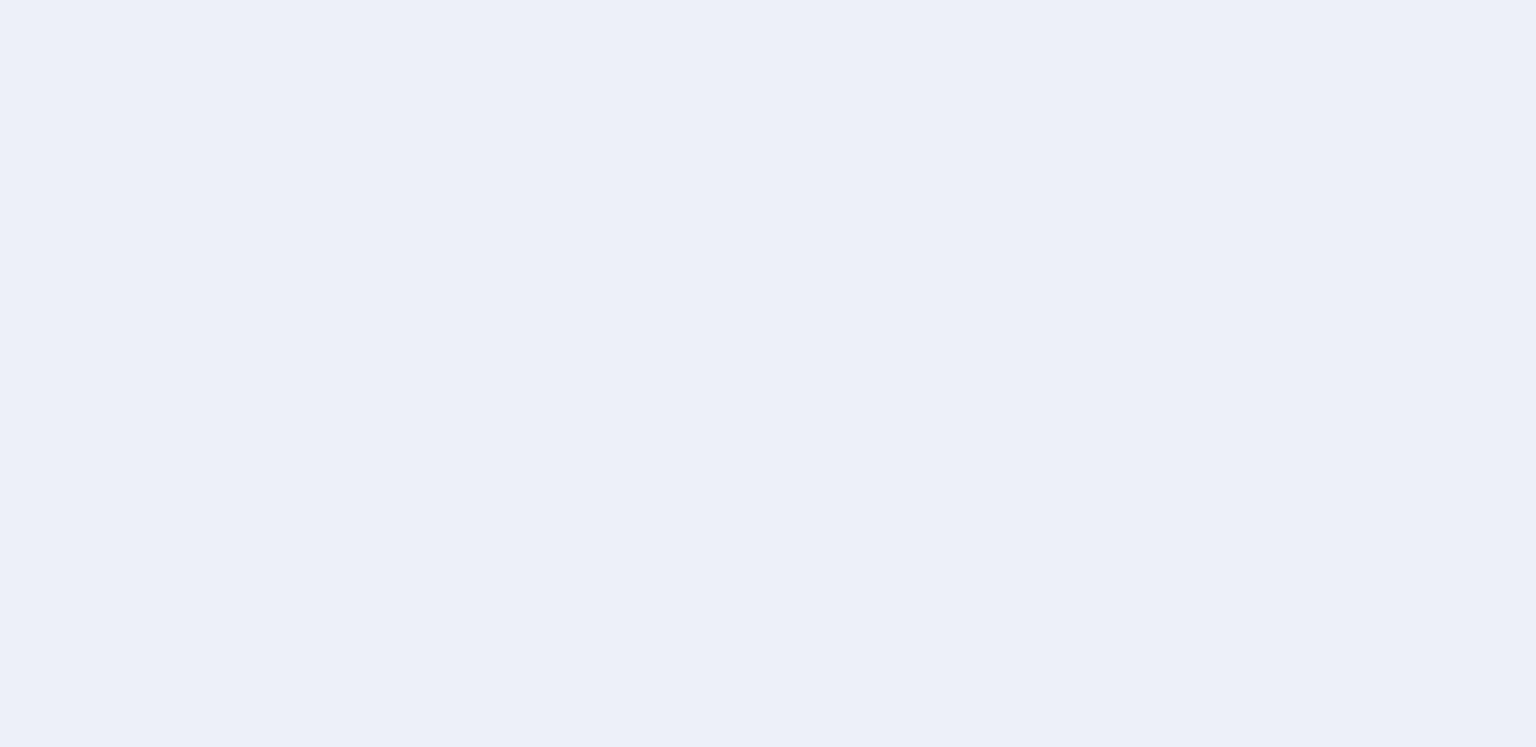 scroll, scrollTop: 0, scrollLeft: 0, axis: both 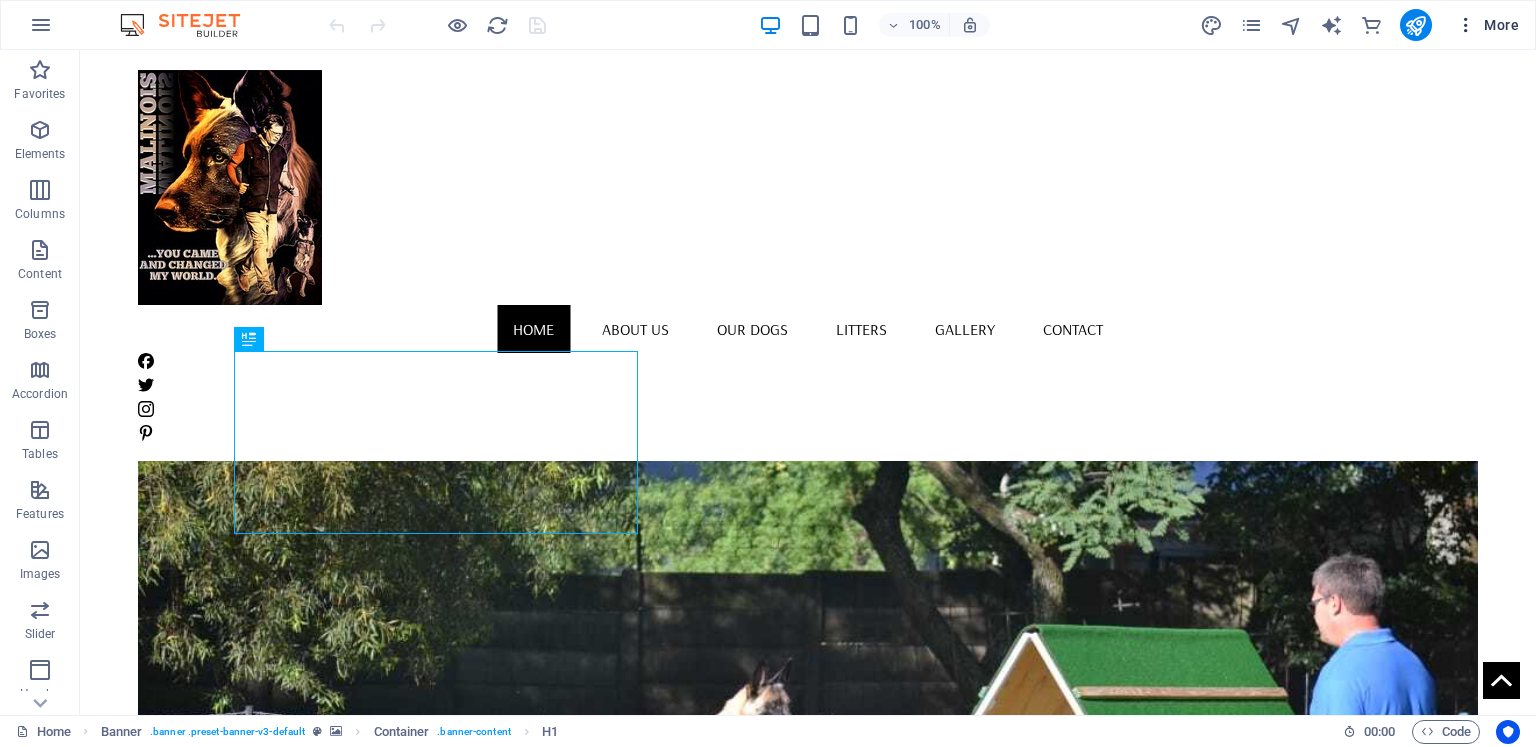 click on "More" at bounding box center [1487, 25] 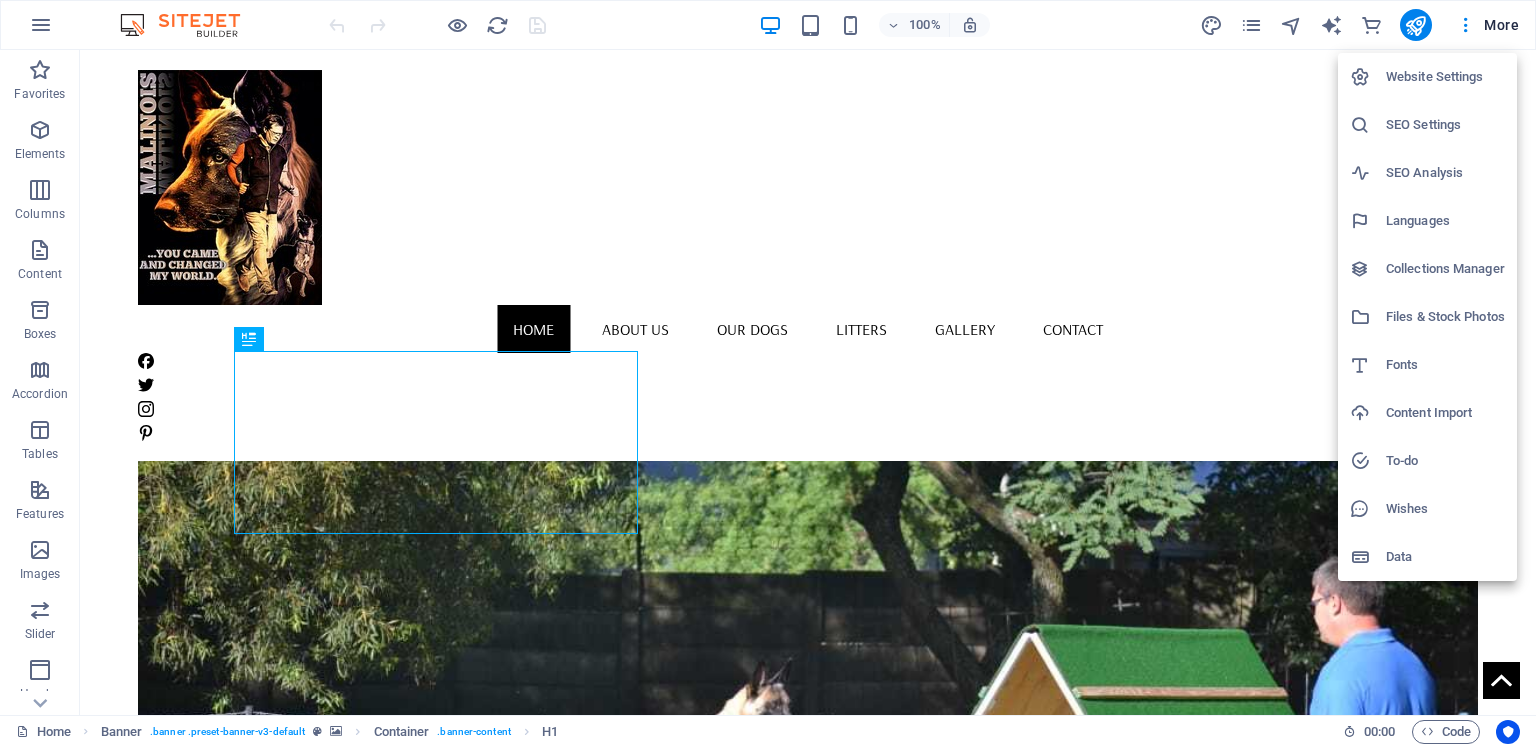 click on "SEO Settings" at bounding box center [1445, 125] 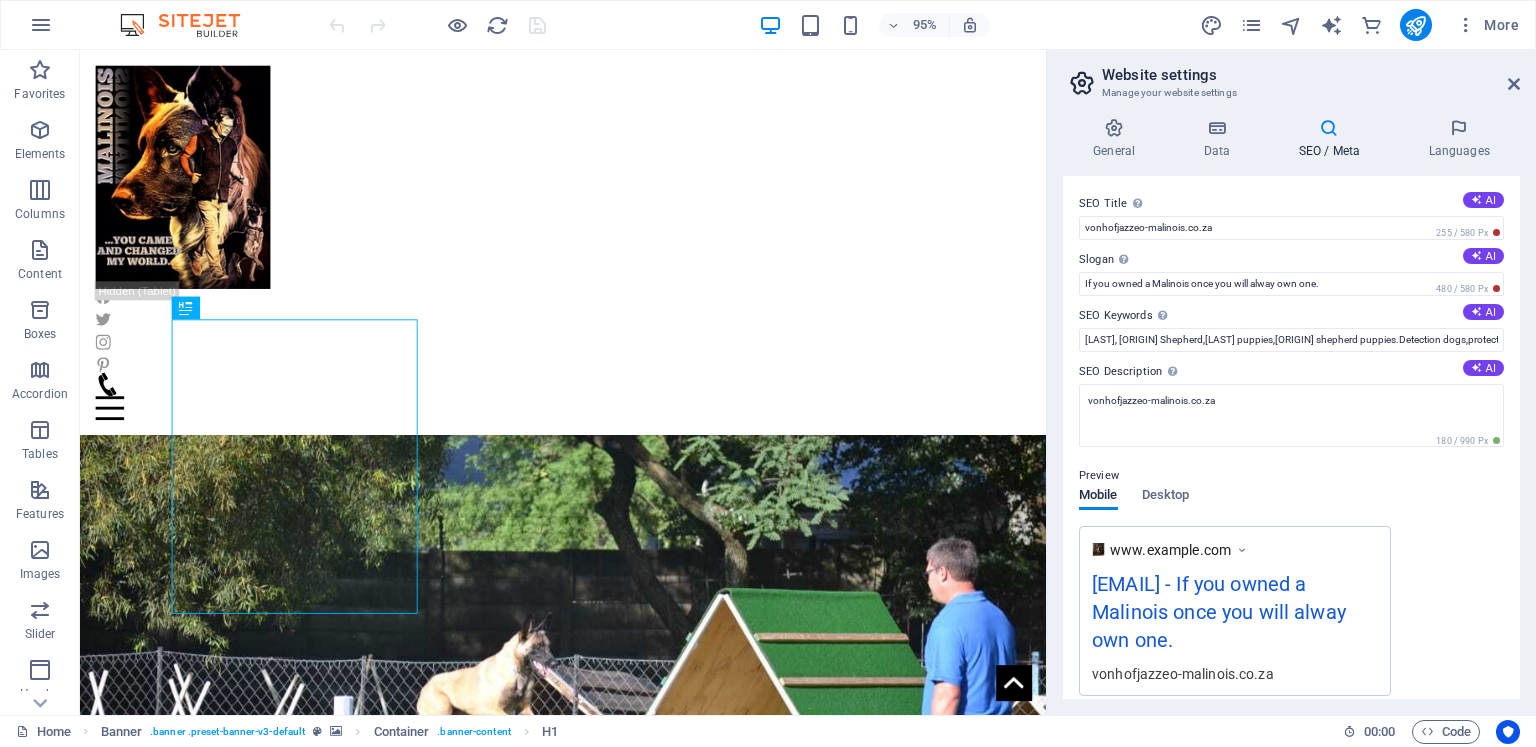 scroll, scrollTop: 267, scrollLeft: 0, axis: vertical 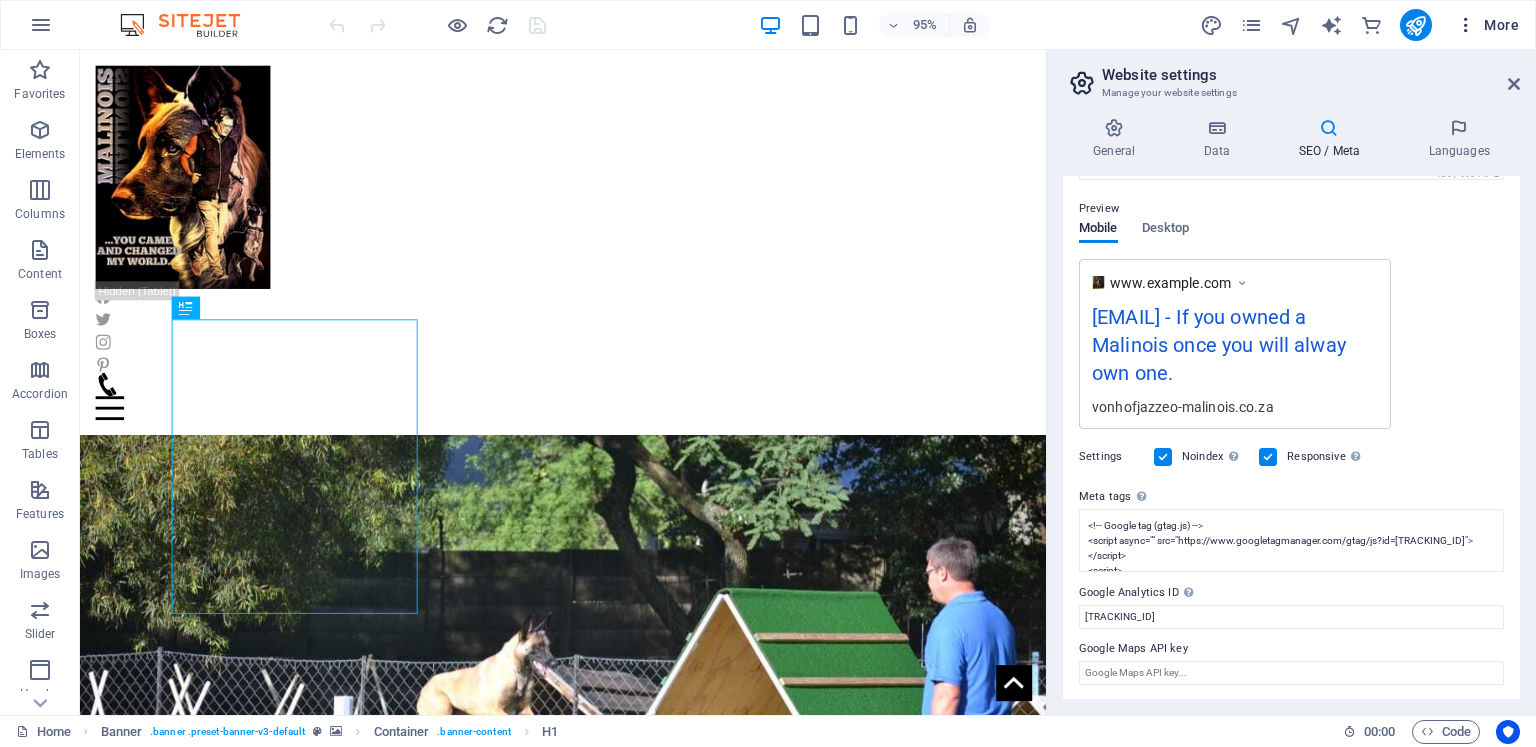 click on "More" at bounding box center (1487, 25) 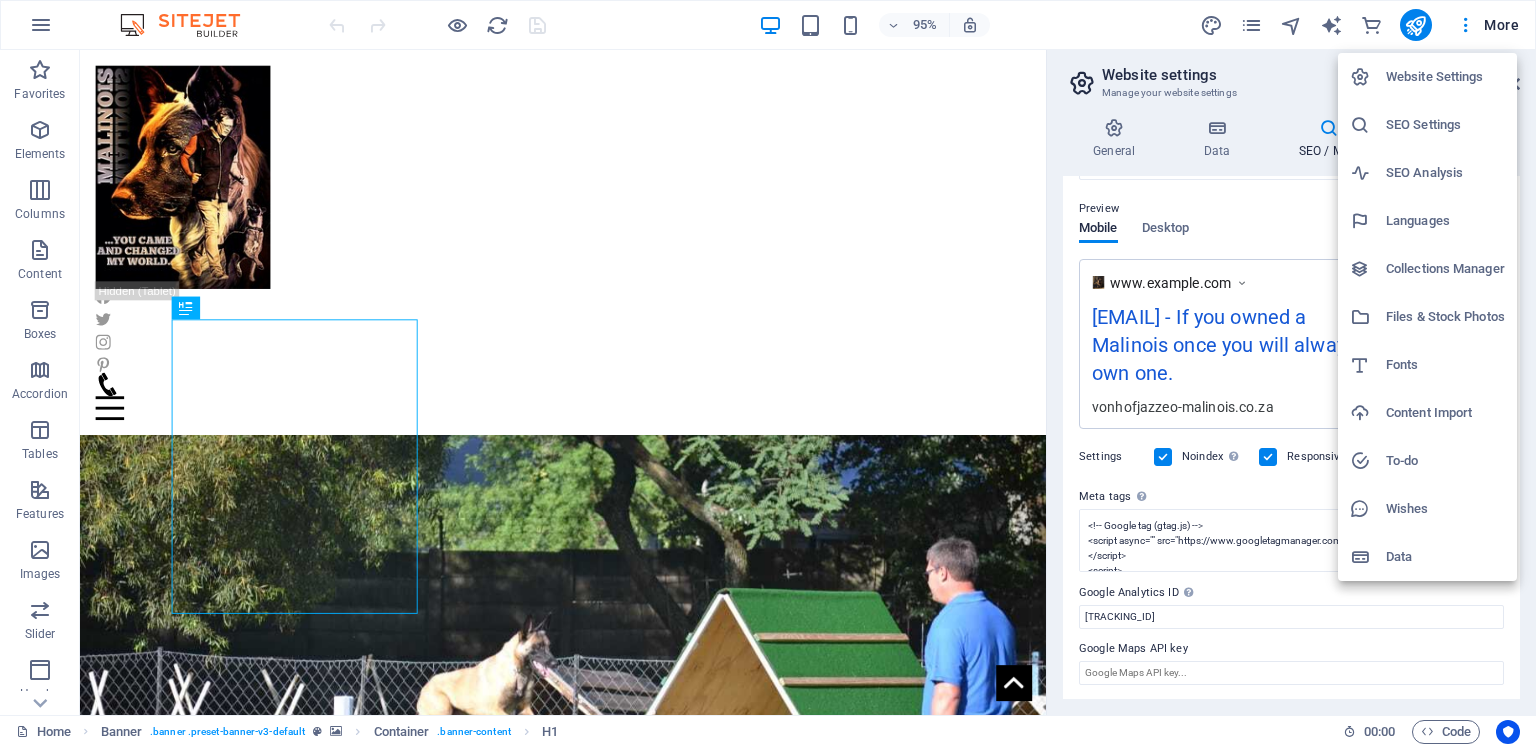 drag, startPoint x: 853, startPoint y: 186, endPoint x: 864, endPoint y: 177, distance: 14.21267 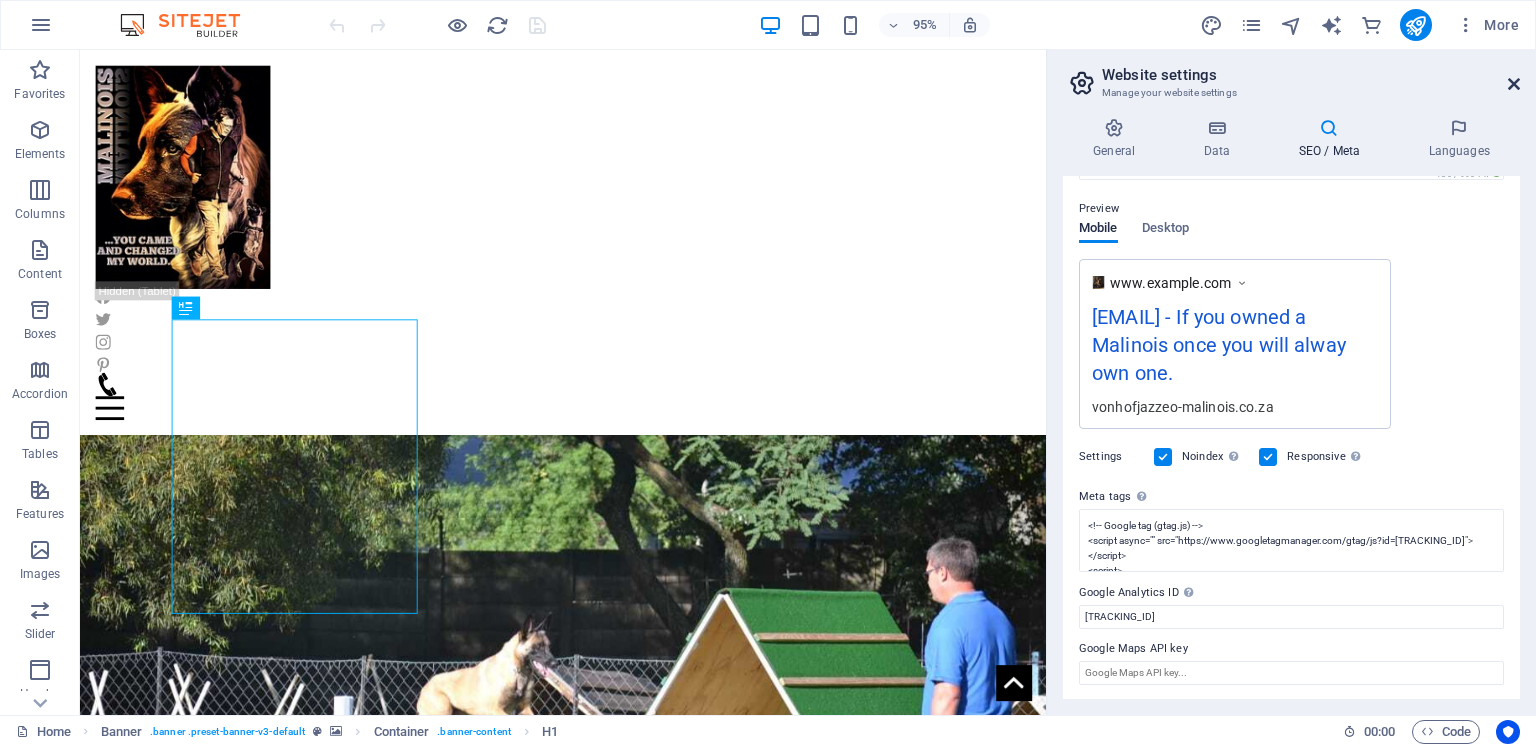 click at bounding box center (1514, 84) 